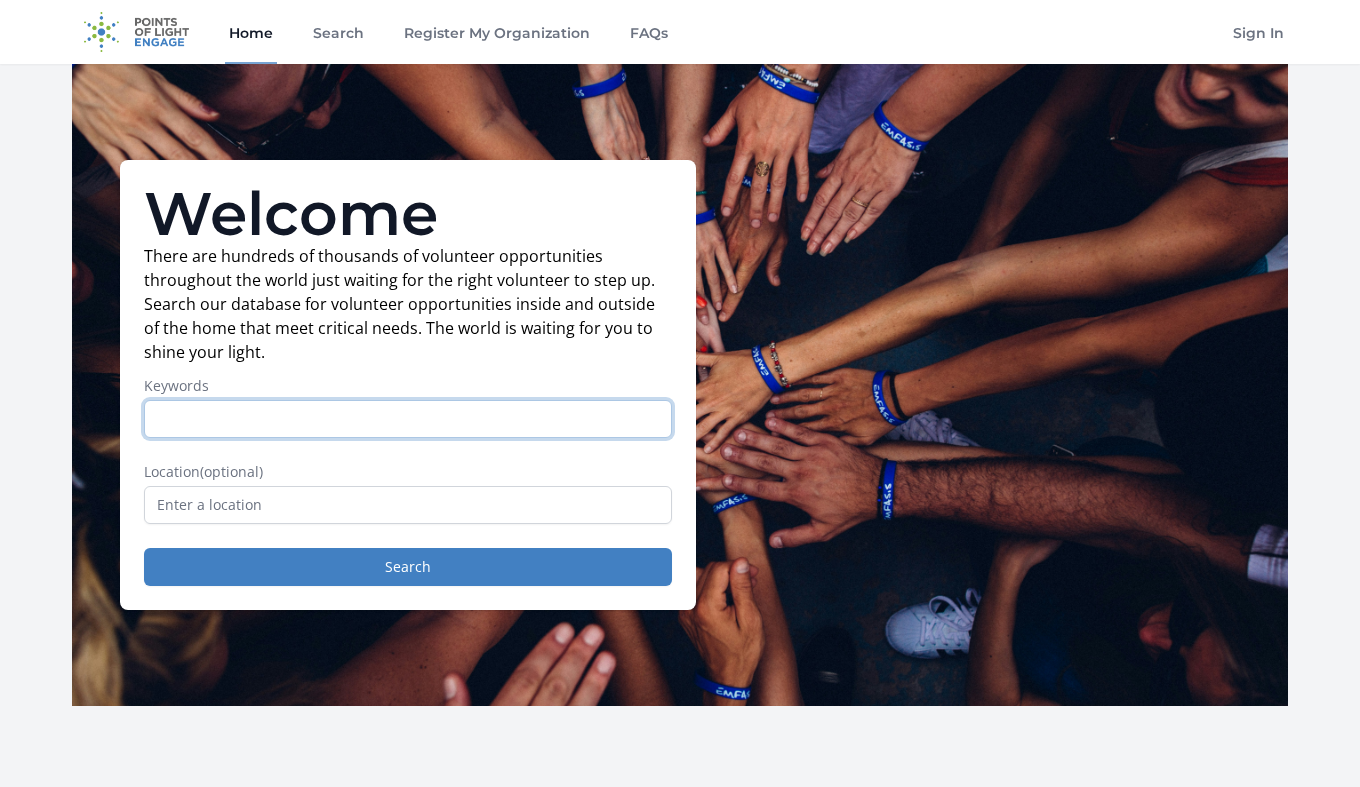 scroll, scrollTop: 0, scrollLeft: 0, axis: both 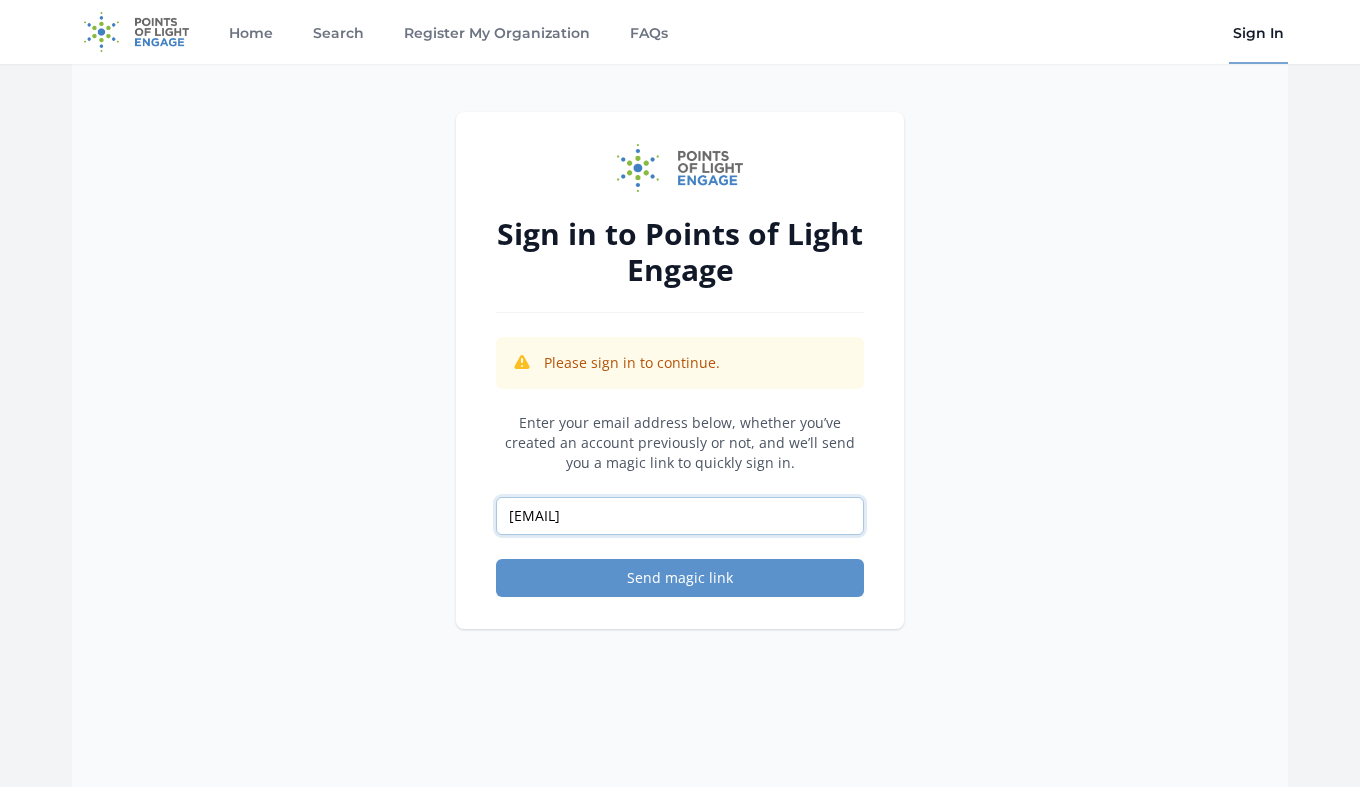 type on "grace.zhao.009@gmail.com" 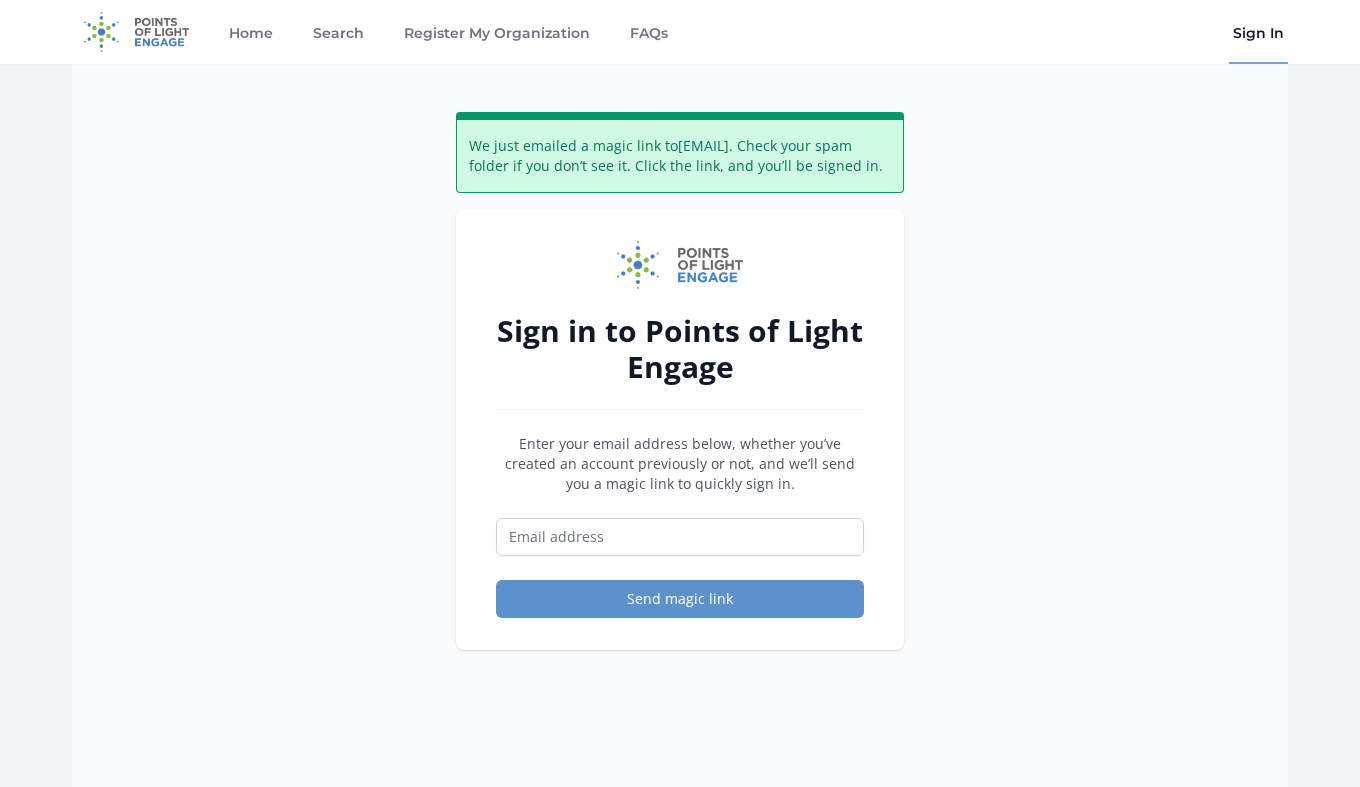 scroll, scrollTop: 0, scrollLeft: 0, axis: both 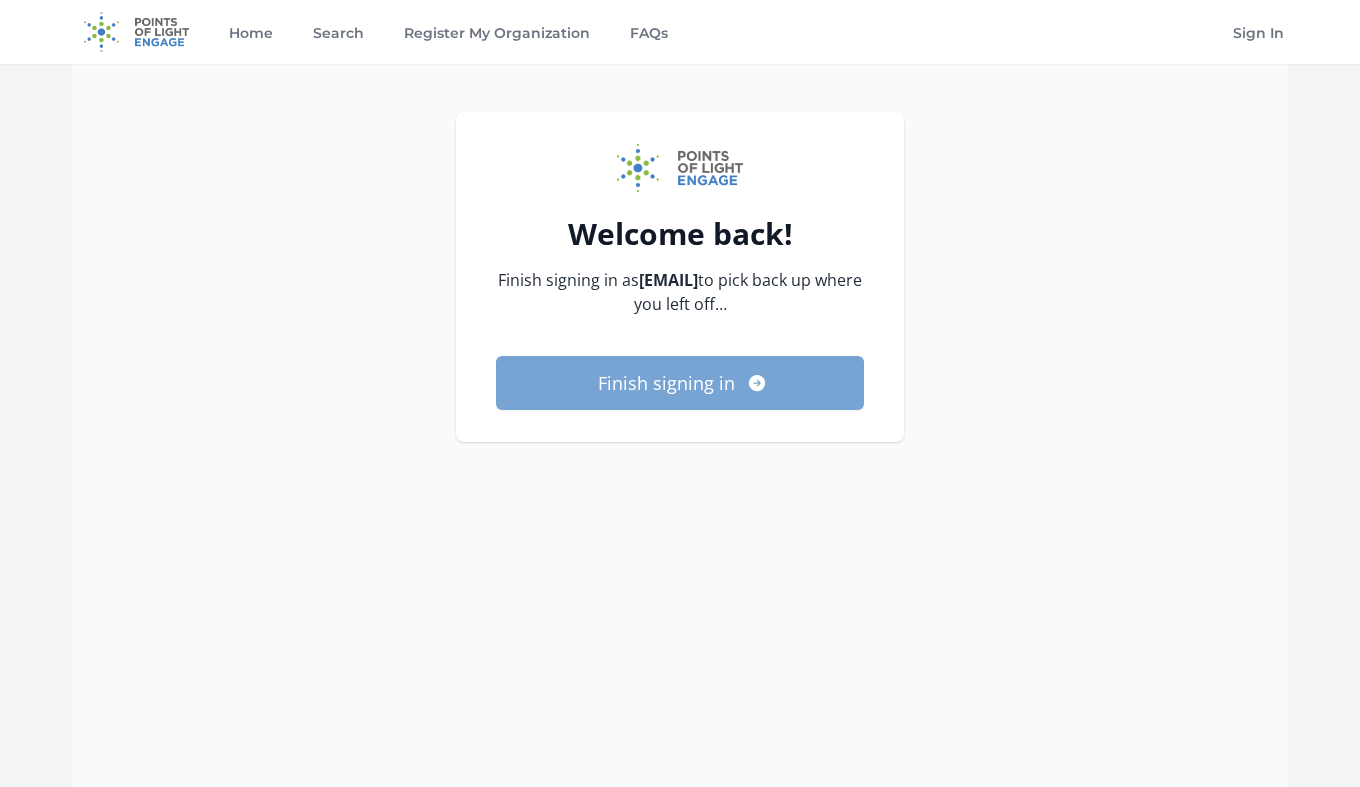 click on "Finish signing in" at bounding box center (680, 383) 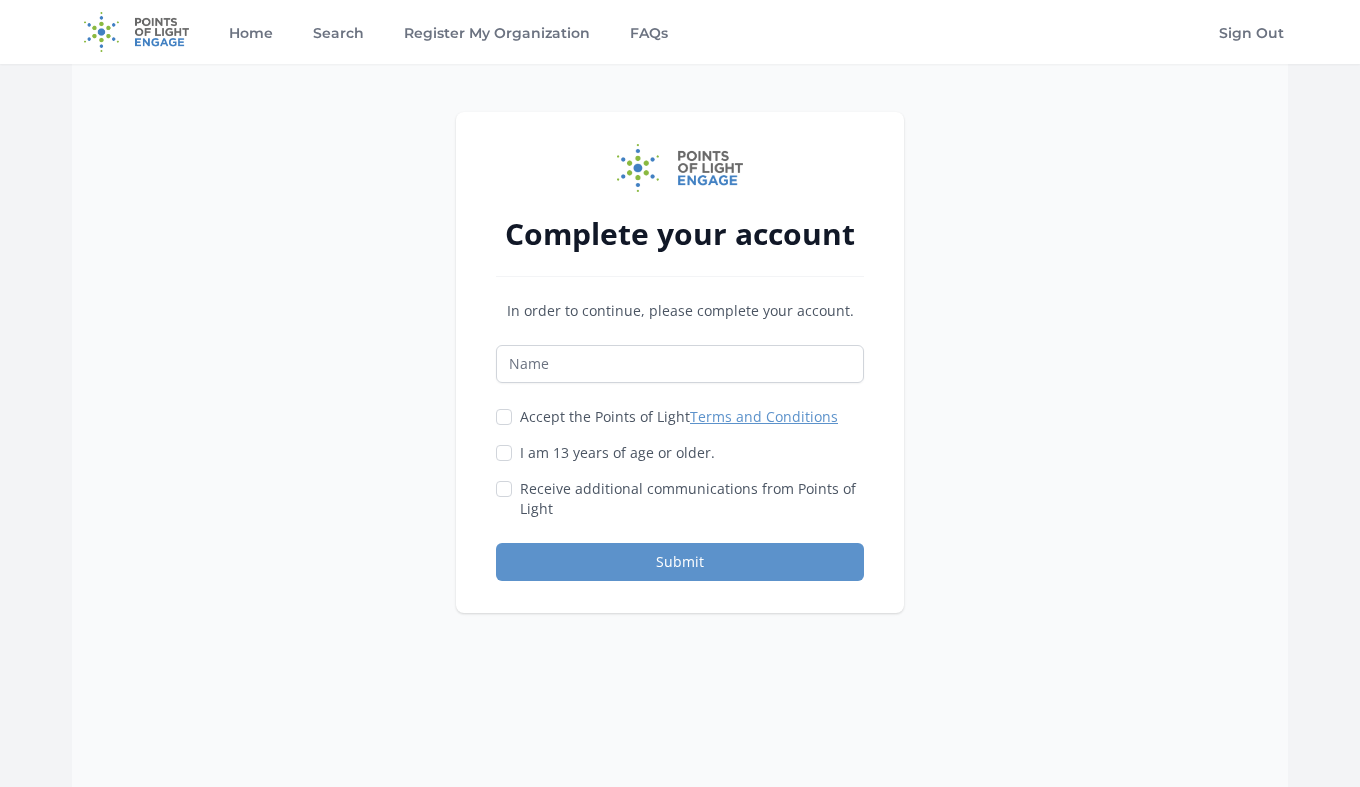 scroll, scrollTop: 0, scrollLeft: 0, axis: both 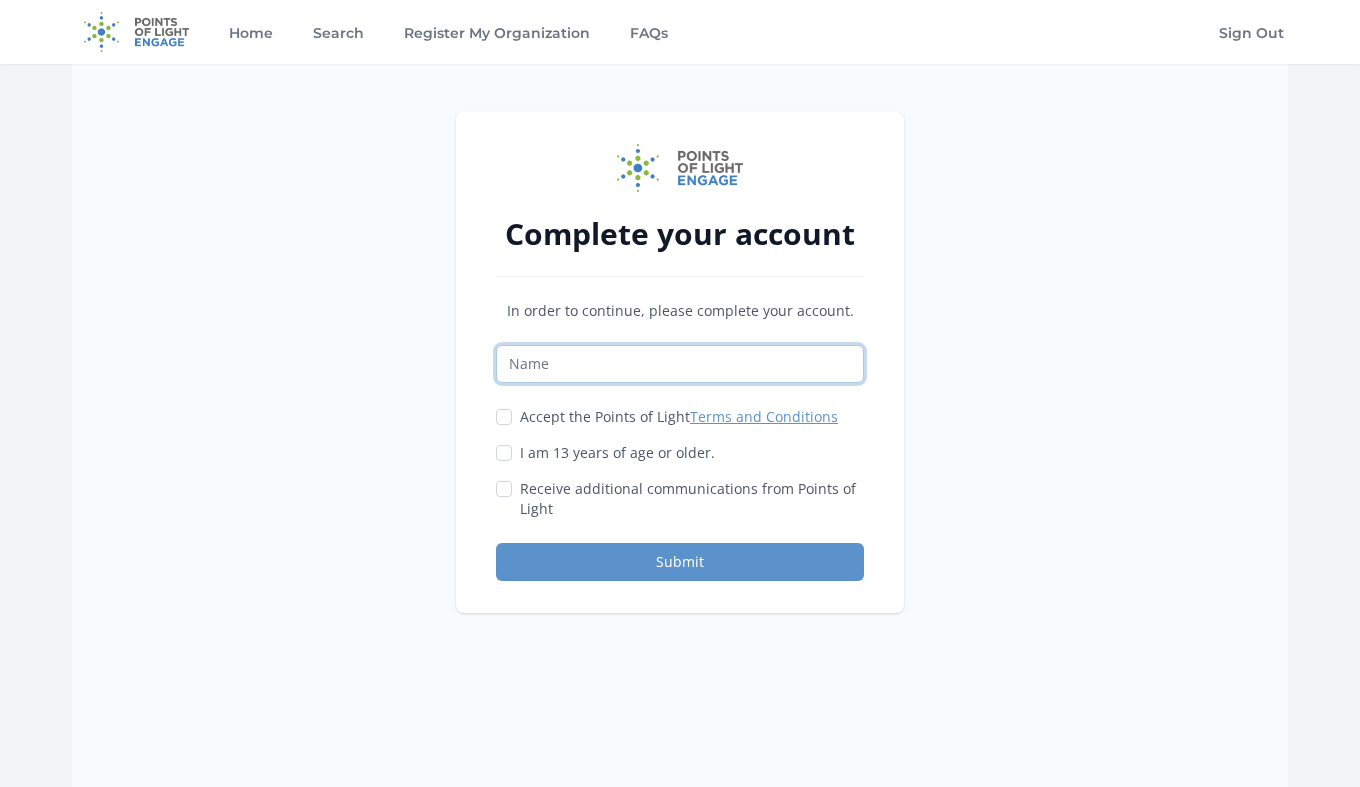 click at bounding box center [680, 364] 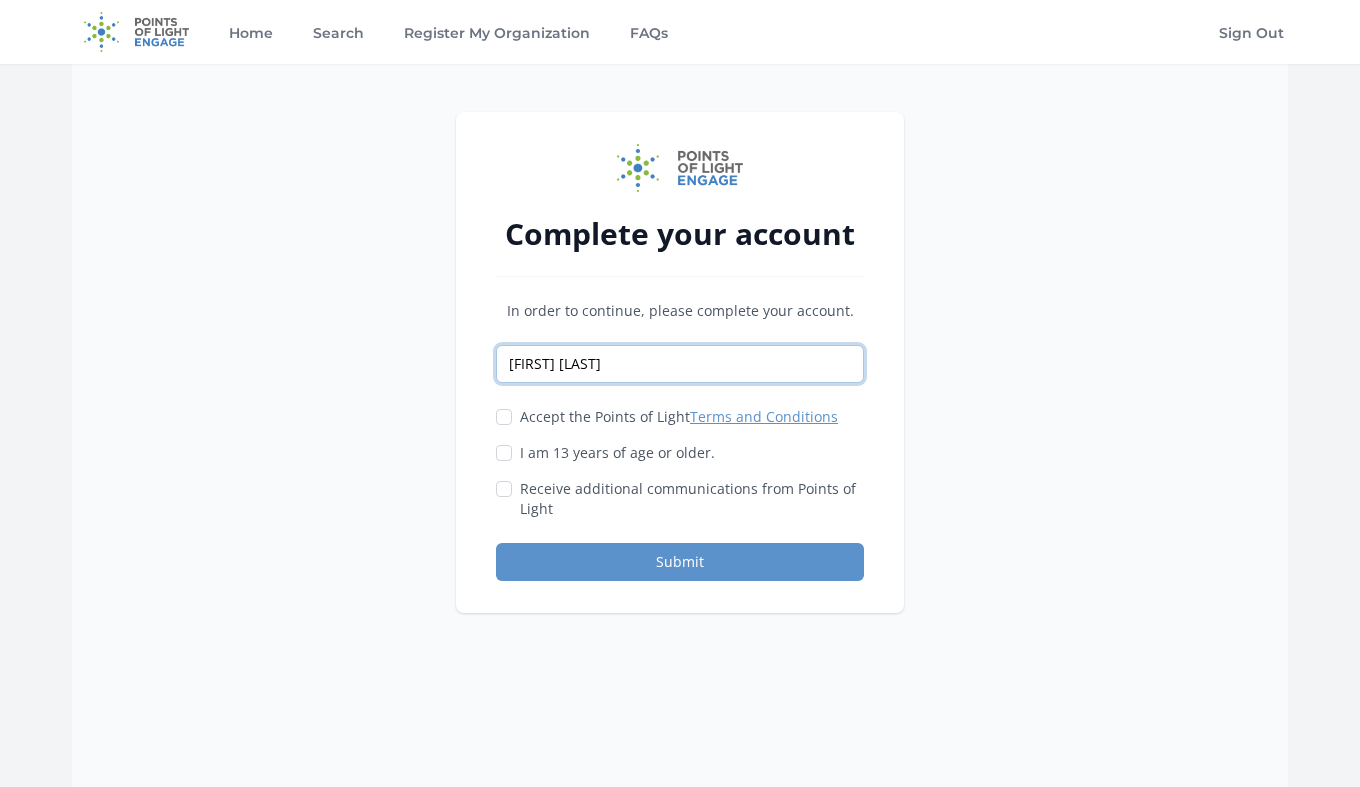 type on "Grace Zhao" 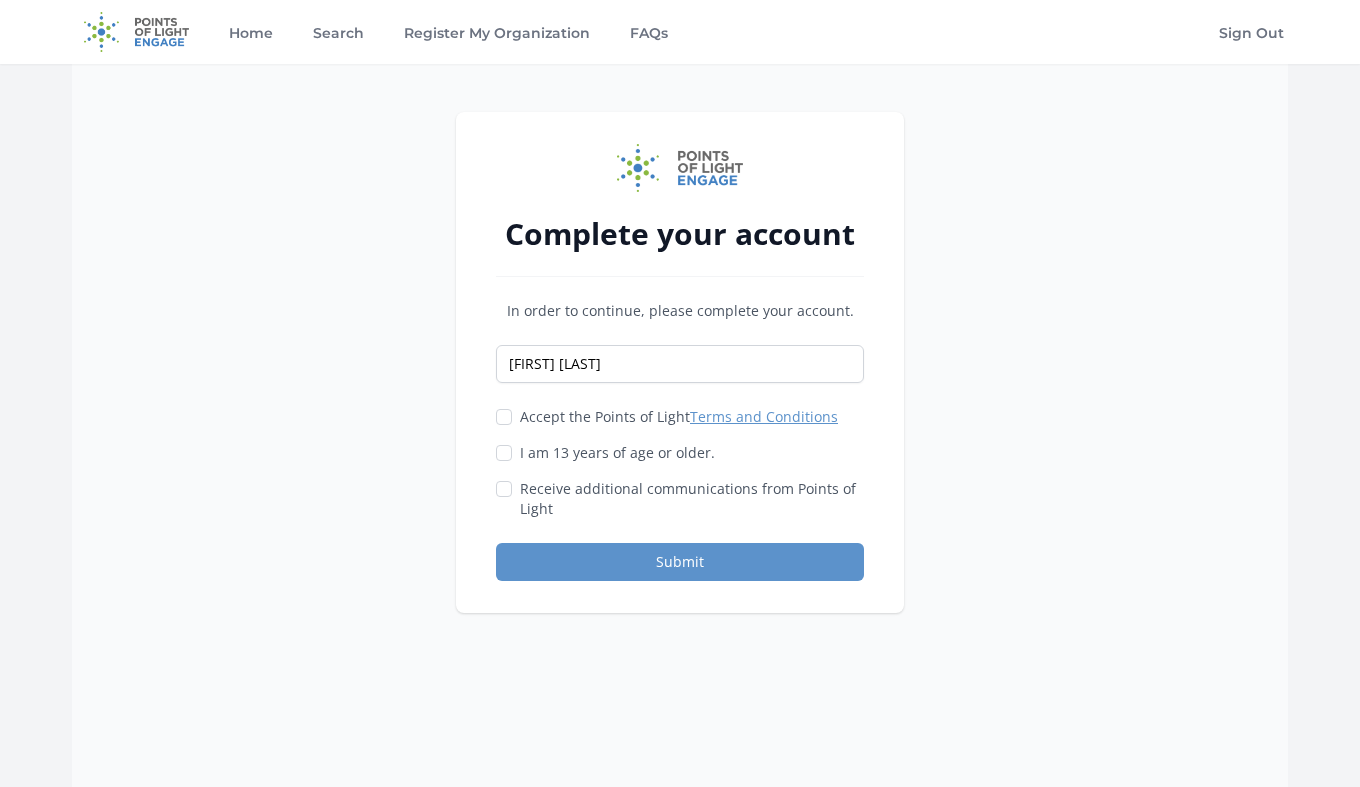 click on "I am 13 years of age or older." at bounding box center (504, 453) 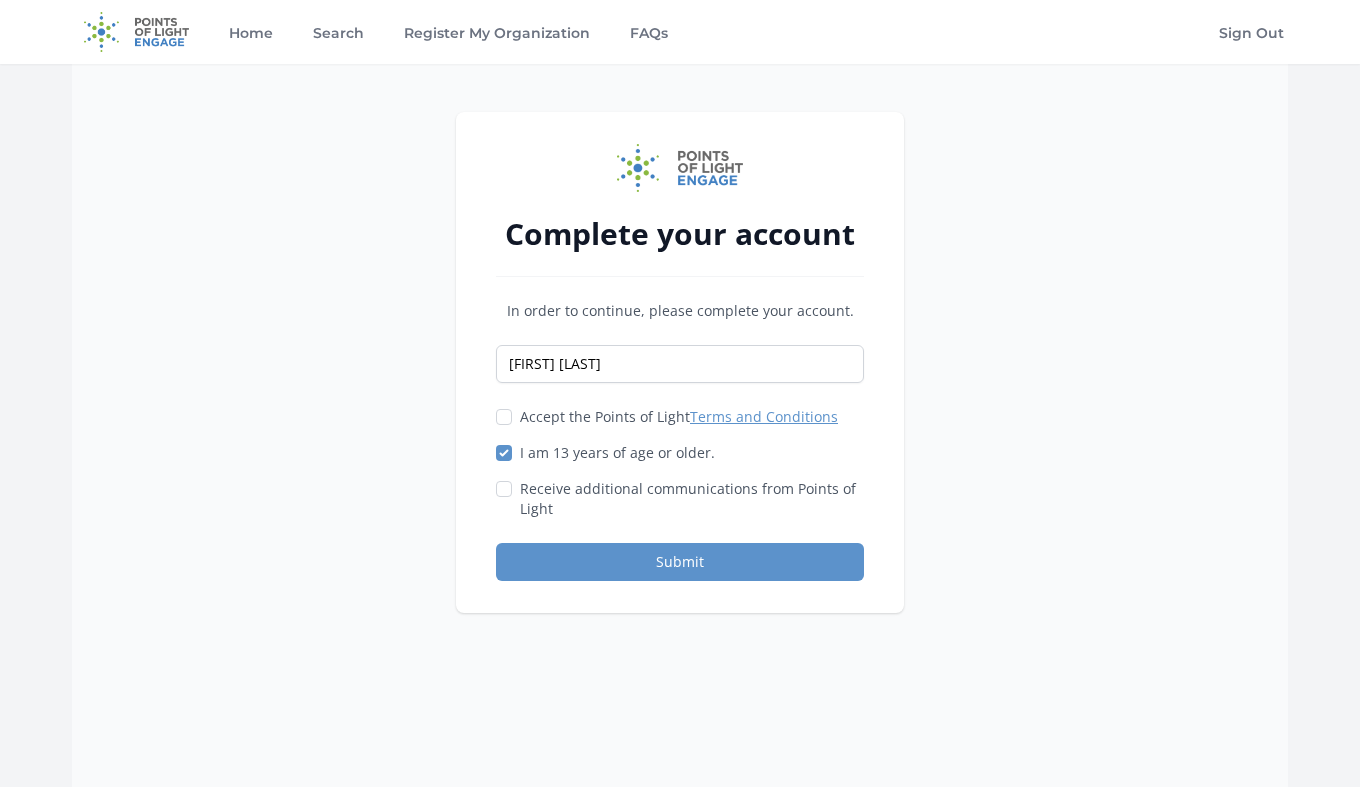 click on "Receive additional communications from Points of Light" at bounding box center [504, 489] 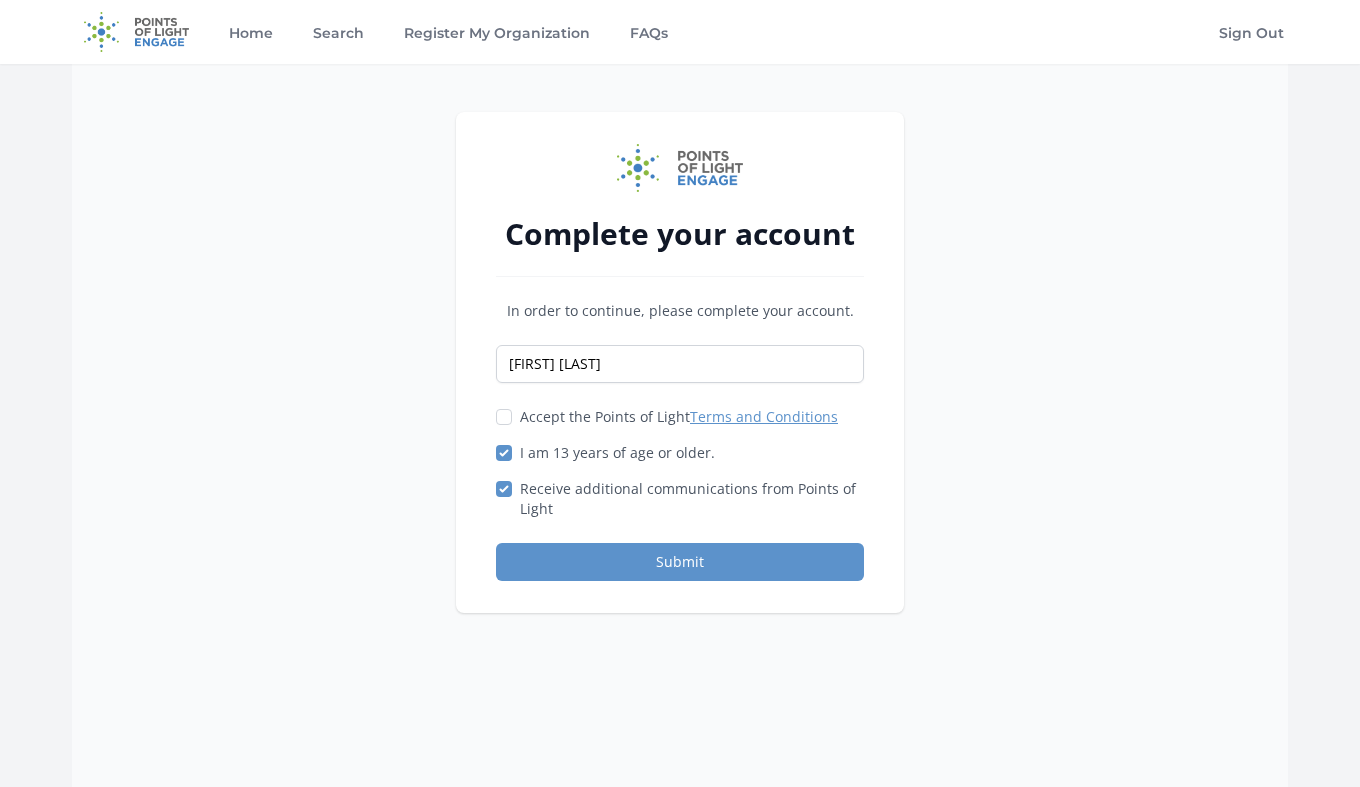 click on "Receive additional communications from Points of Light" at bounding box center (504, 489) 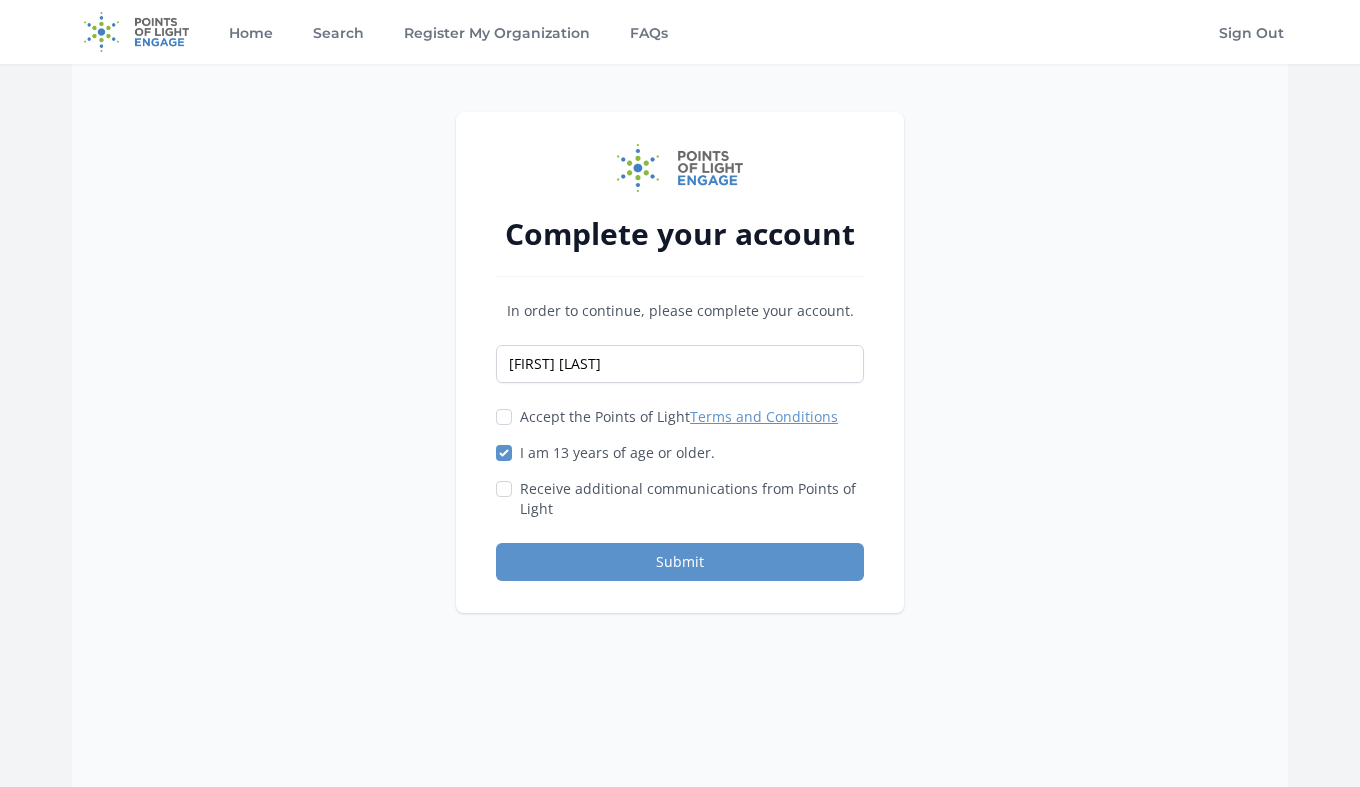 click on "Accept the Points of Light  Terms and Conditions" at bounding box center (504, 417) 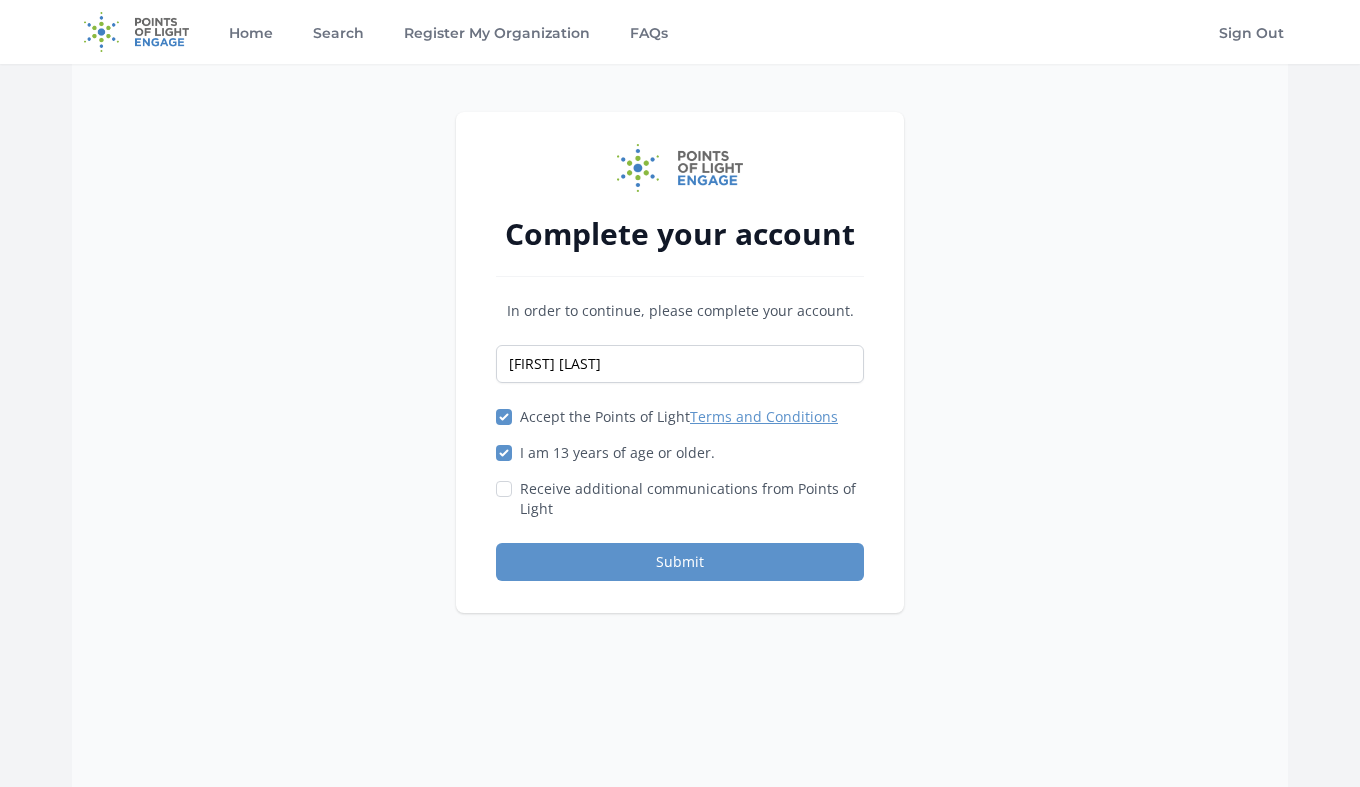 click on "Receive additional communications from Points of Light" at bounding box center (680, 499) 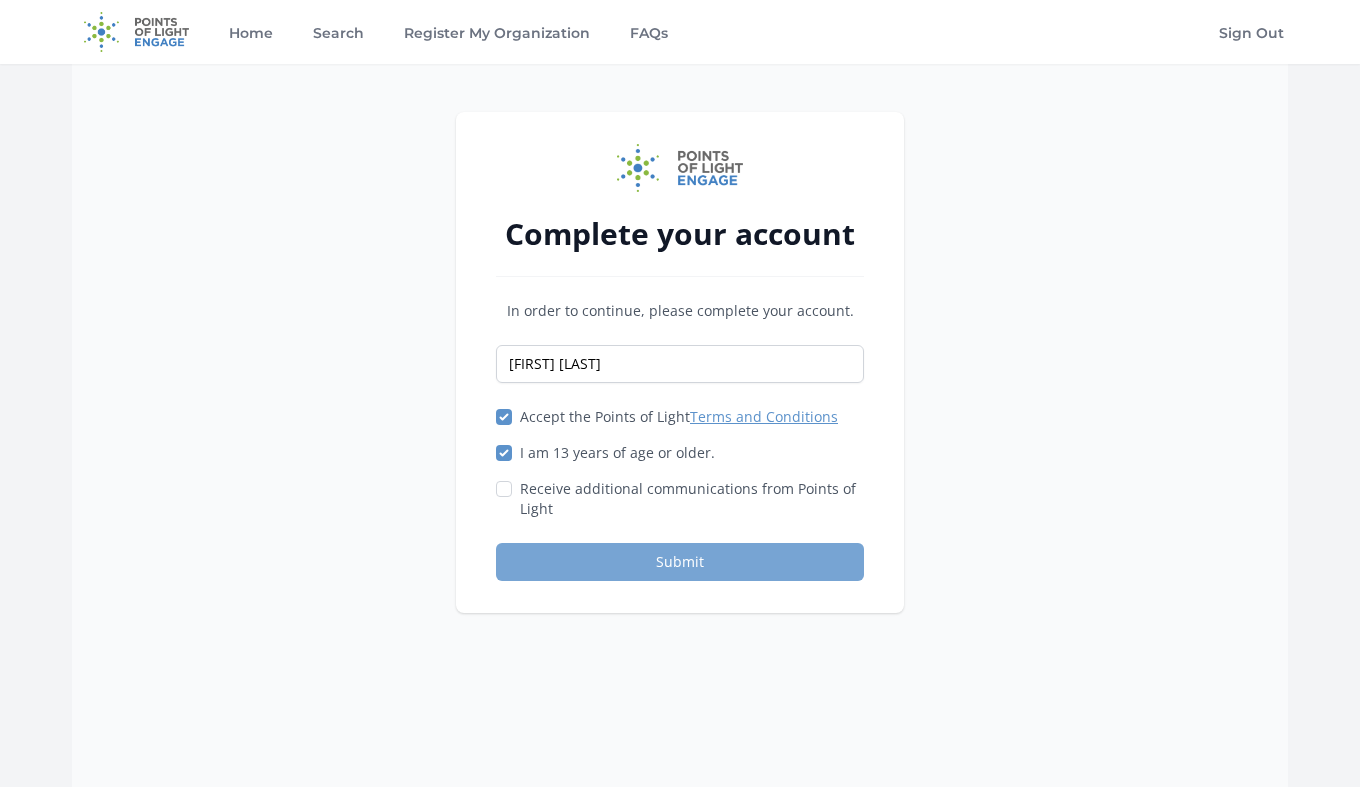 click on "Submit" at bounding box center [680, 562] 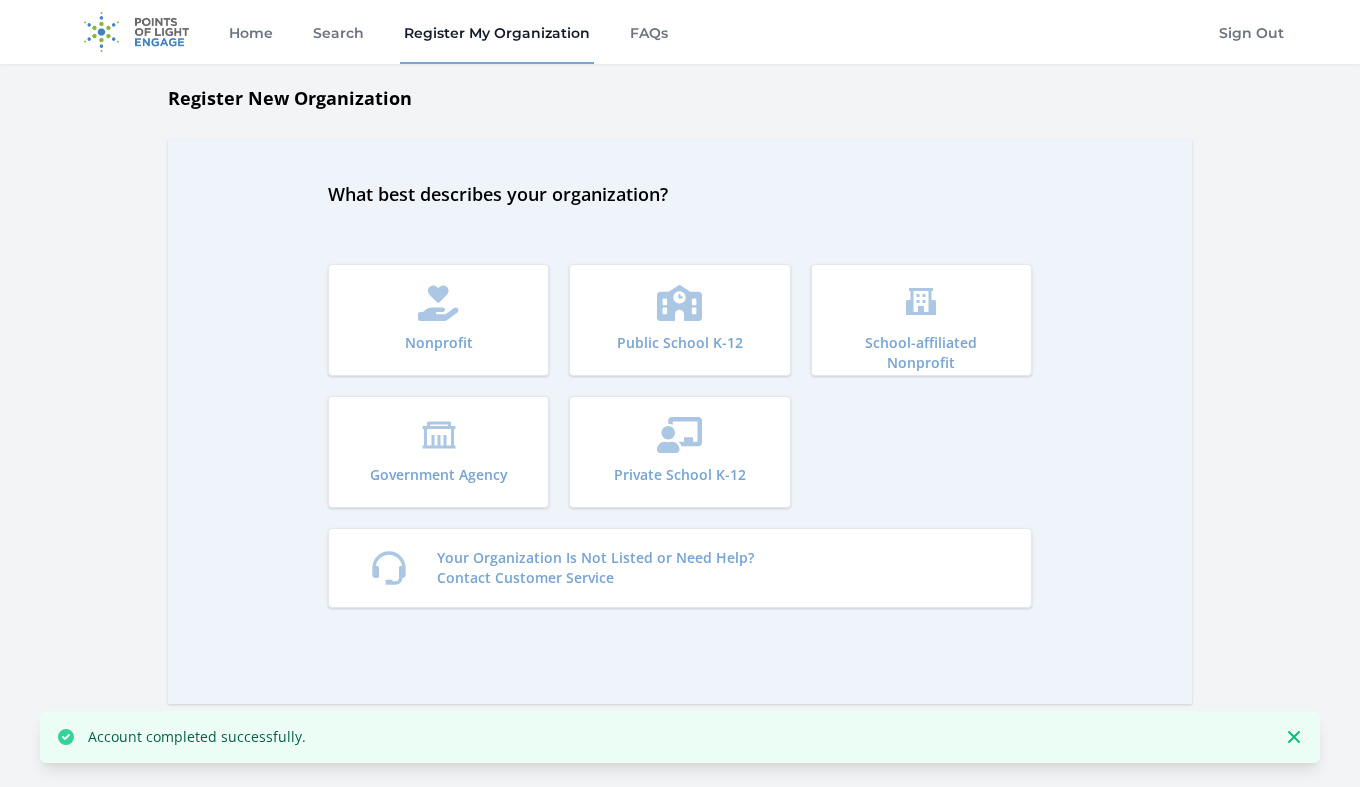 scroll, scrollTop: 0, scrollLeft: 0, axis: both 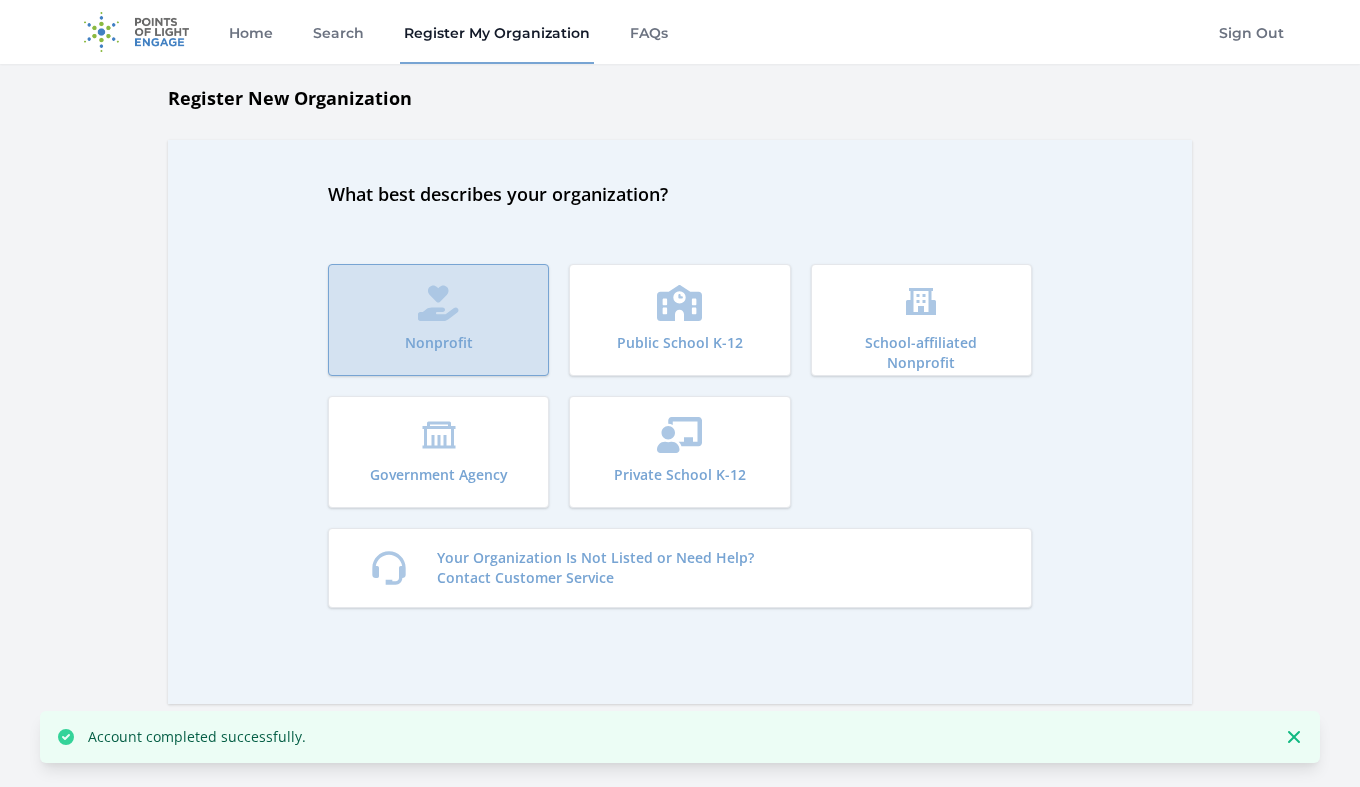 click 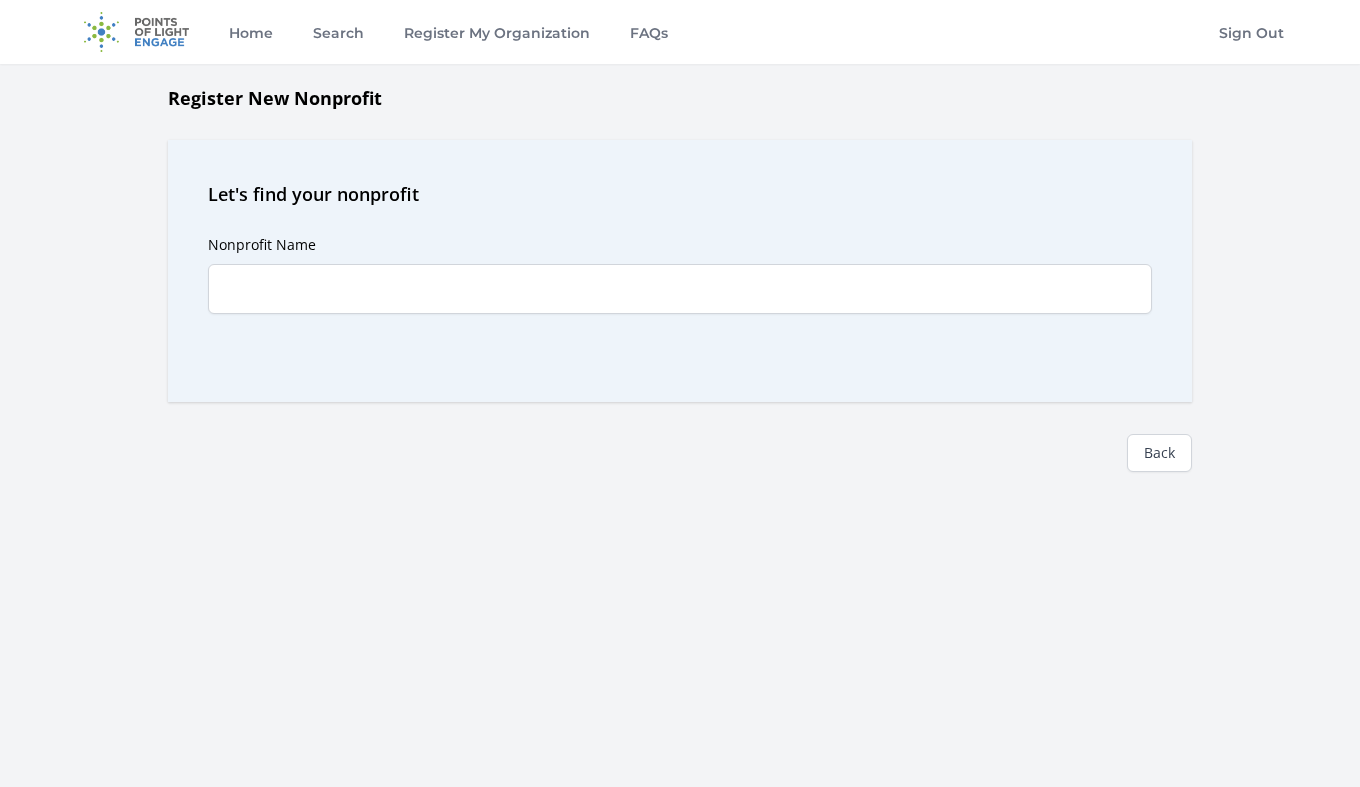 scroll, scrollTop: 0, scrollLeft: 0, axis: both 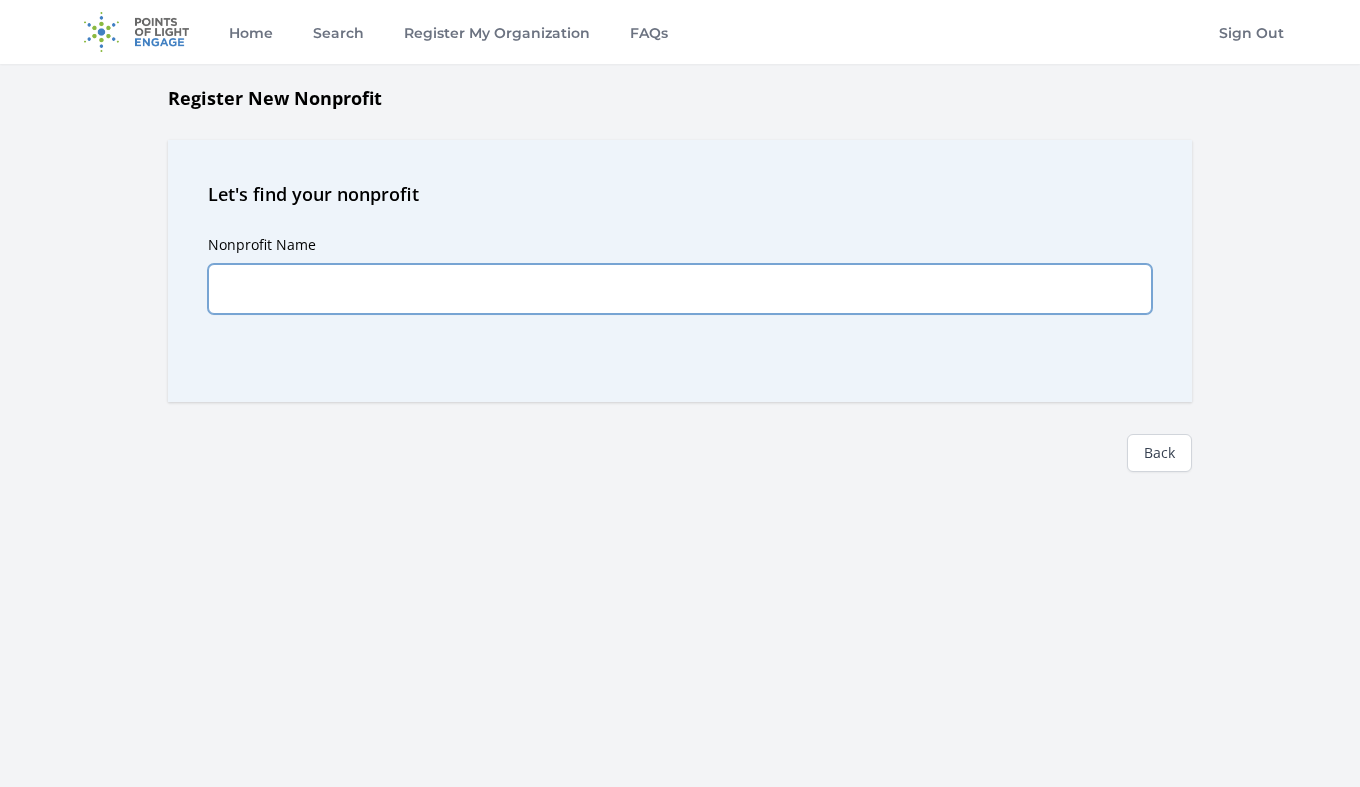 click on "Nonprofit Name" at bounding box center [680, 289] 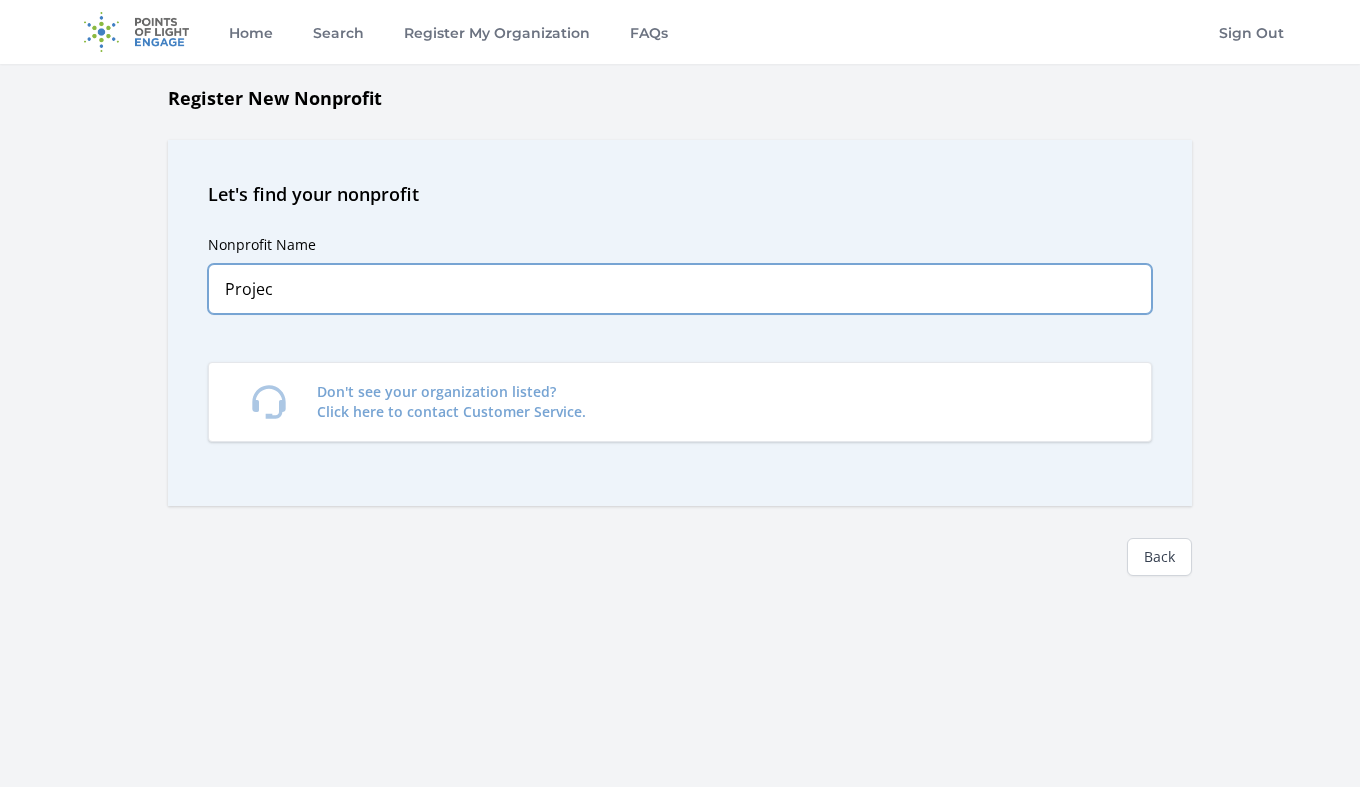 click on "Projec" at bounding box center [680, 289] 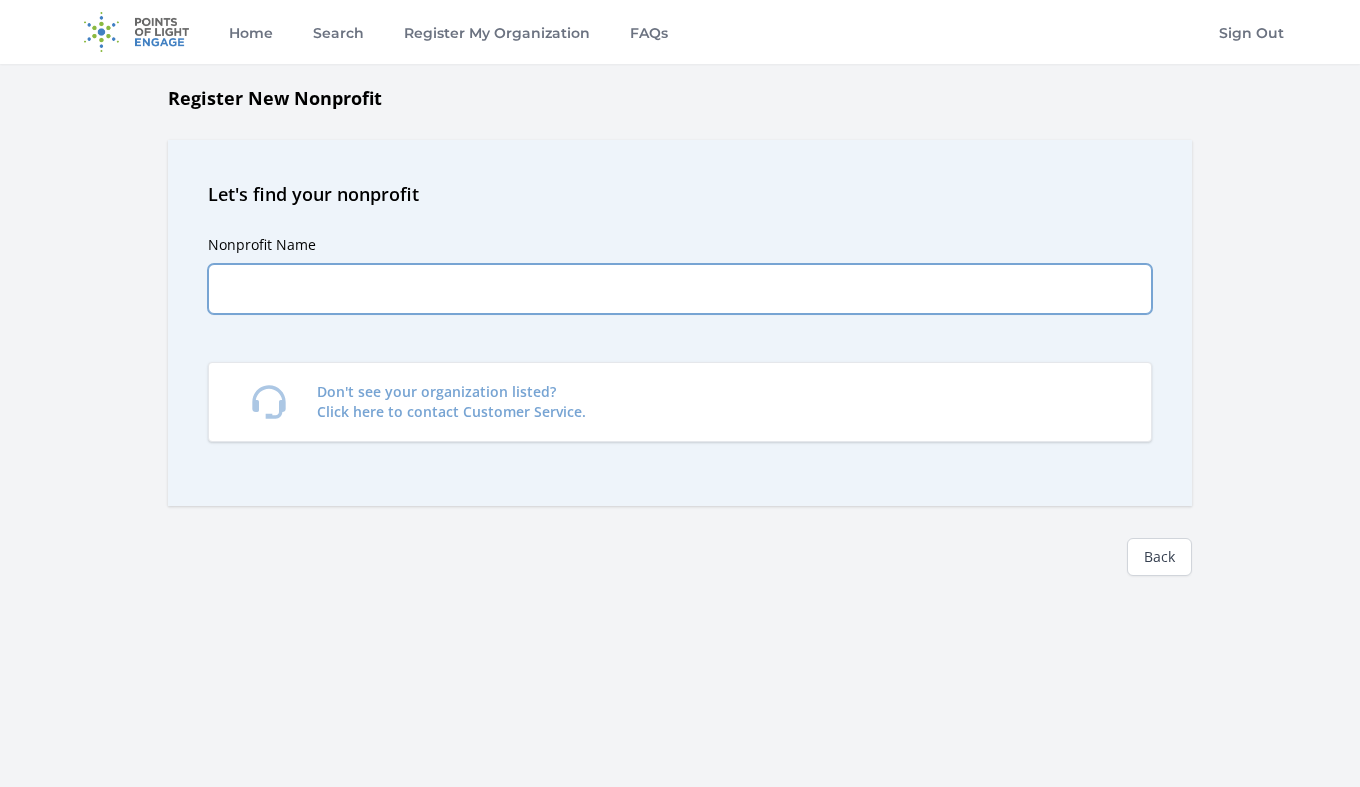 click on "Nonprofit Name" at bounding box center (680, 289) 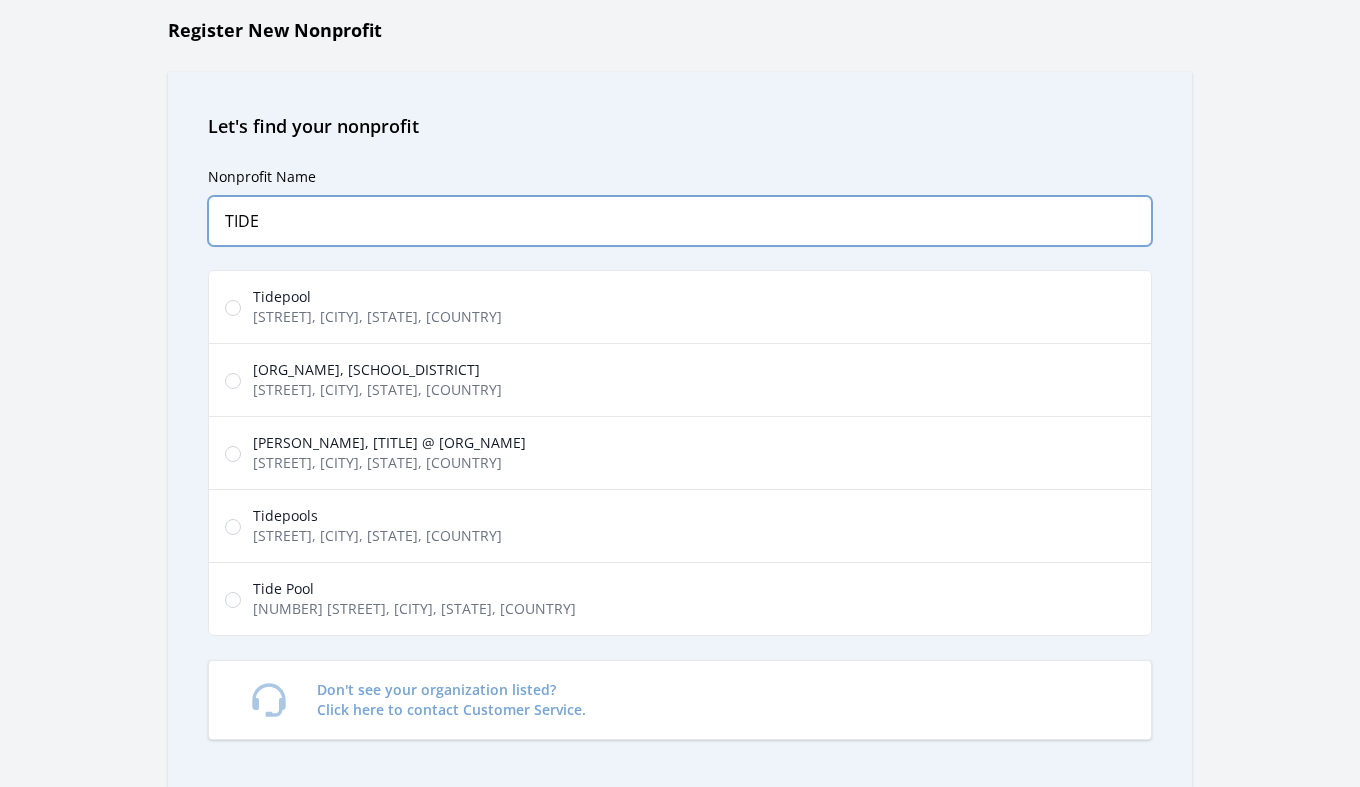 scroll, scrollTop: 90, scrollLeft: 0, axis: vertical 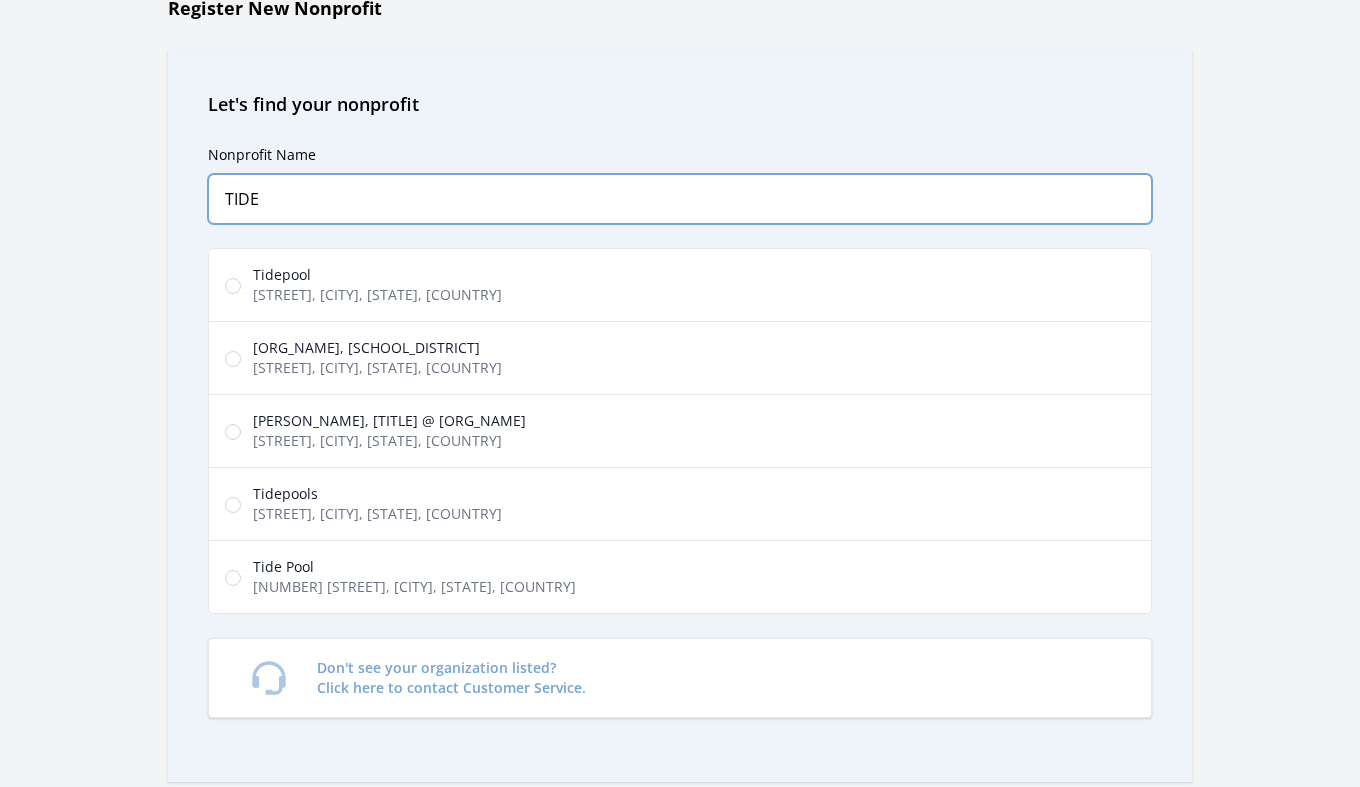 type on "TIDE" 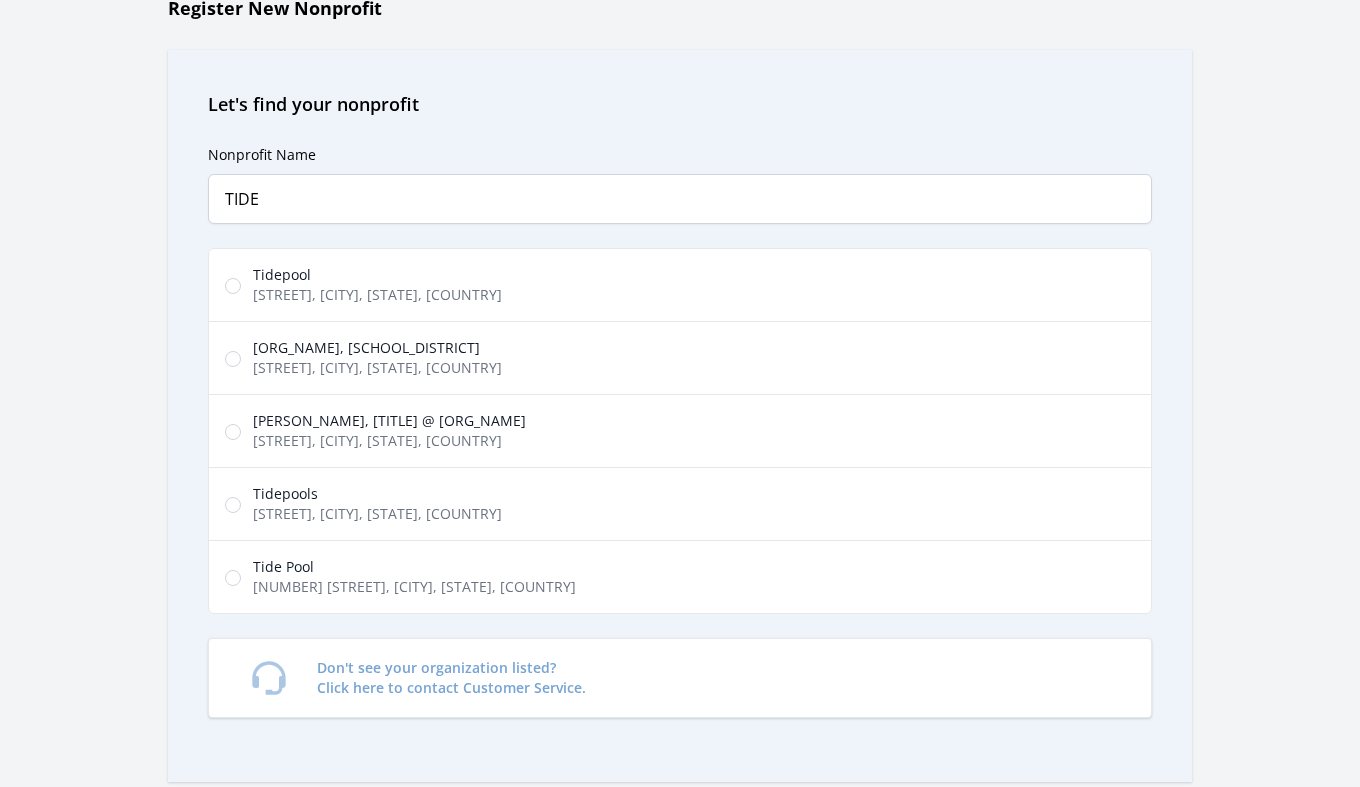 click on "Nonprofit Name
TIDE
Predictions
Tidepool
Bryant Street, Palo Alto, CA, USA
TIDE Academy, Sequoia Union High School District
Jefferson Drive, Menlo Park, CA, USA
Dr Jenna Arruda, MD - Integrative Pediatrician @ TIDES Pediatrics
Main Street, Los Altos, CA, USA
Tidepools
Thone Avenue, Half Moon Bay, CA, USA
Tide Pool
Great America Parkway, Santa Clara, CA, USA" at bounding box center (680, 430) 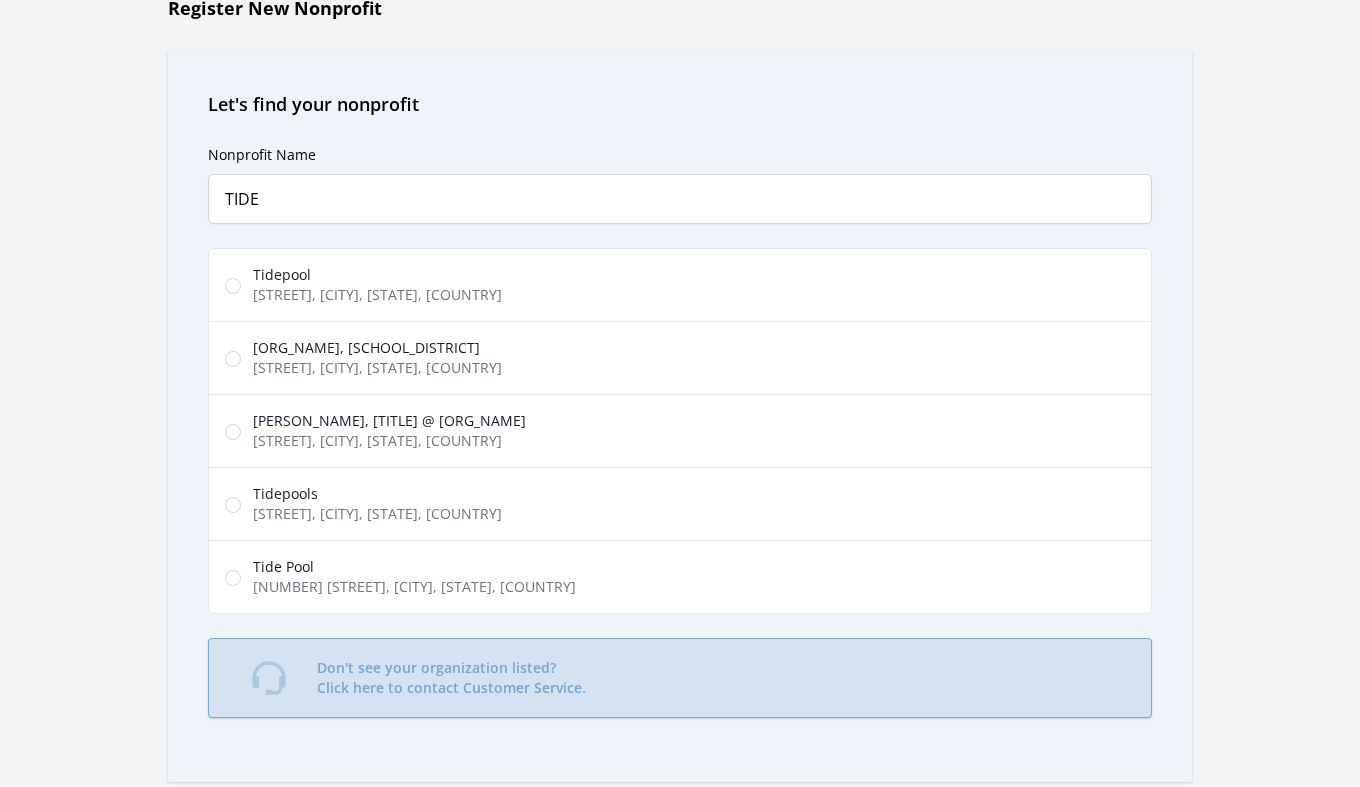 click on "Don't see your organization listed?
Click here to contact Customer Service." at bounding box center (680, 678) 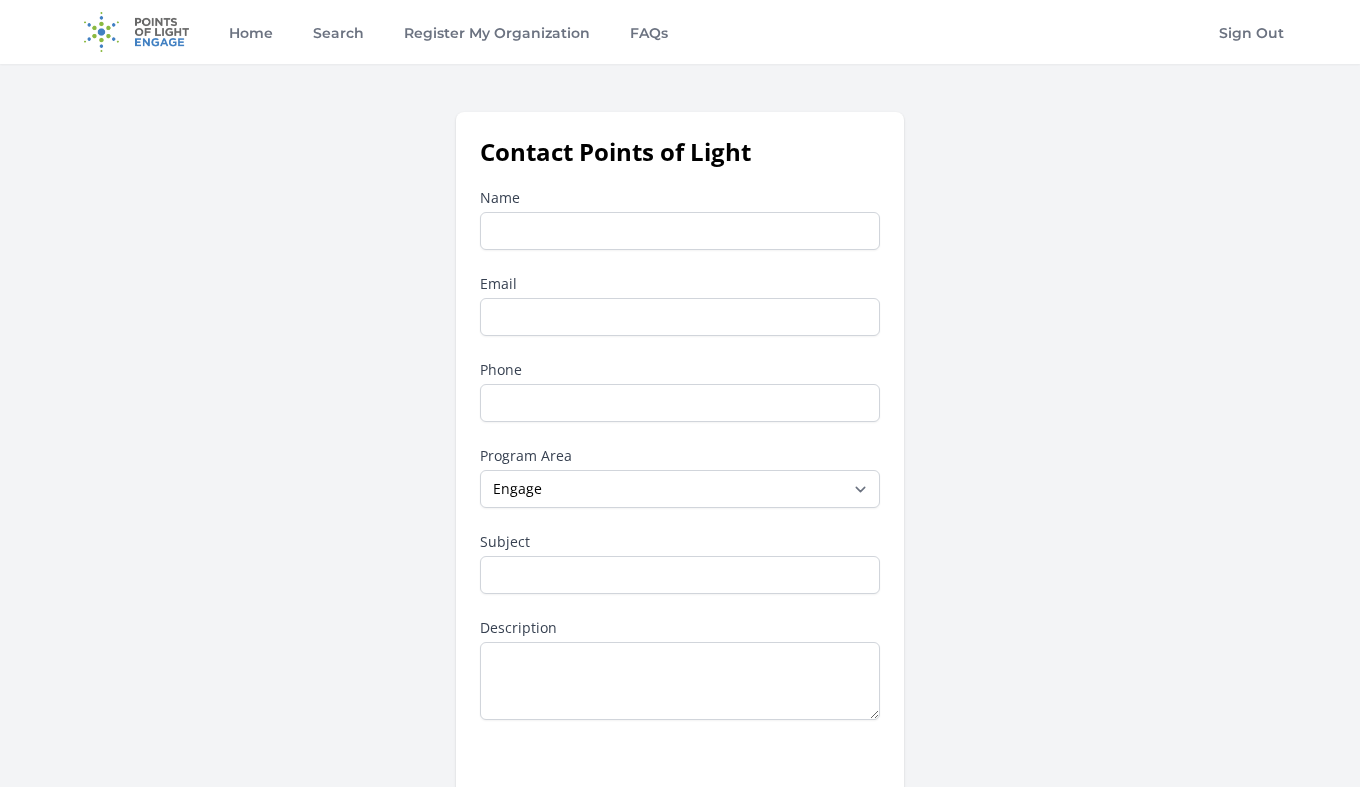 scroll, scrollTop: 0, scrollLeft: 0, axis: both 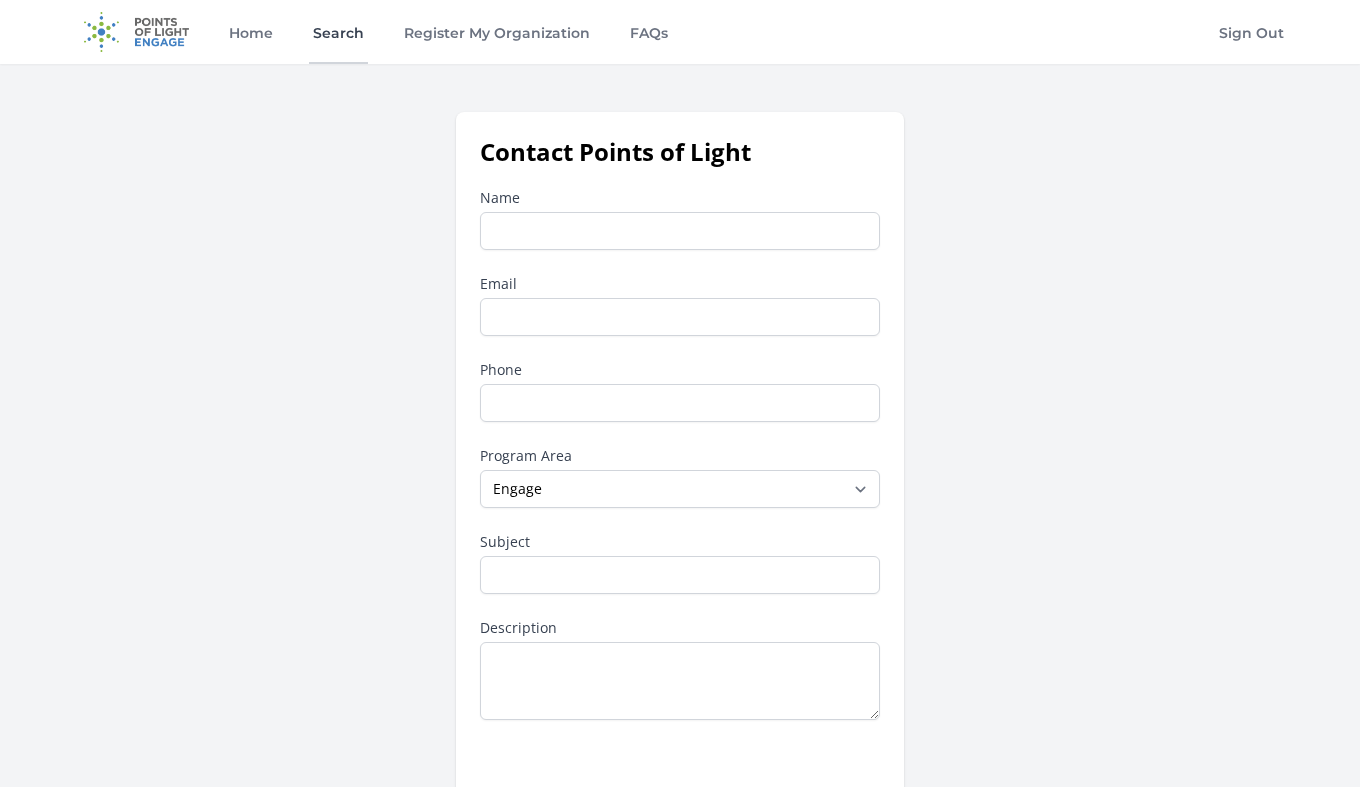 click on "Search" at bounding box center [338, 32] 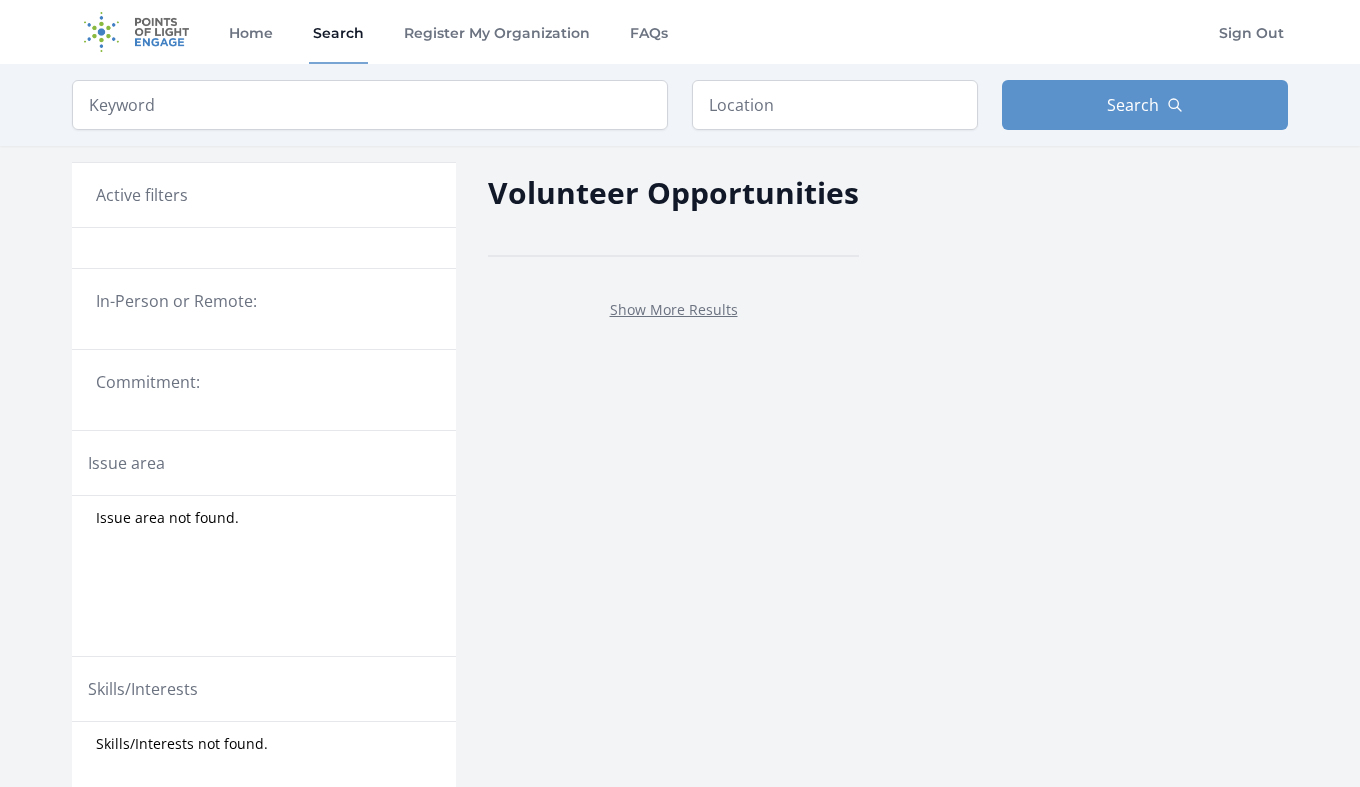 scroll, scrollTop: 0, scrollLeft: 0, axis: both 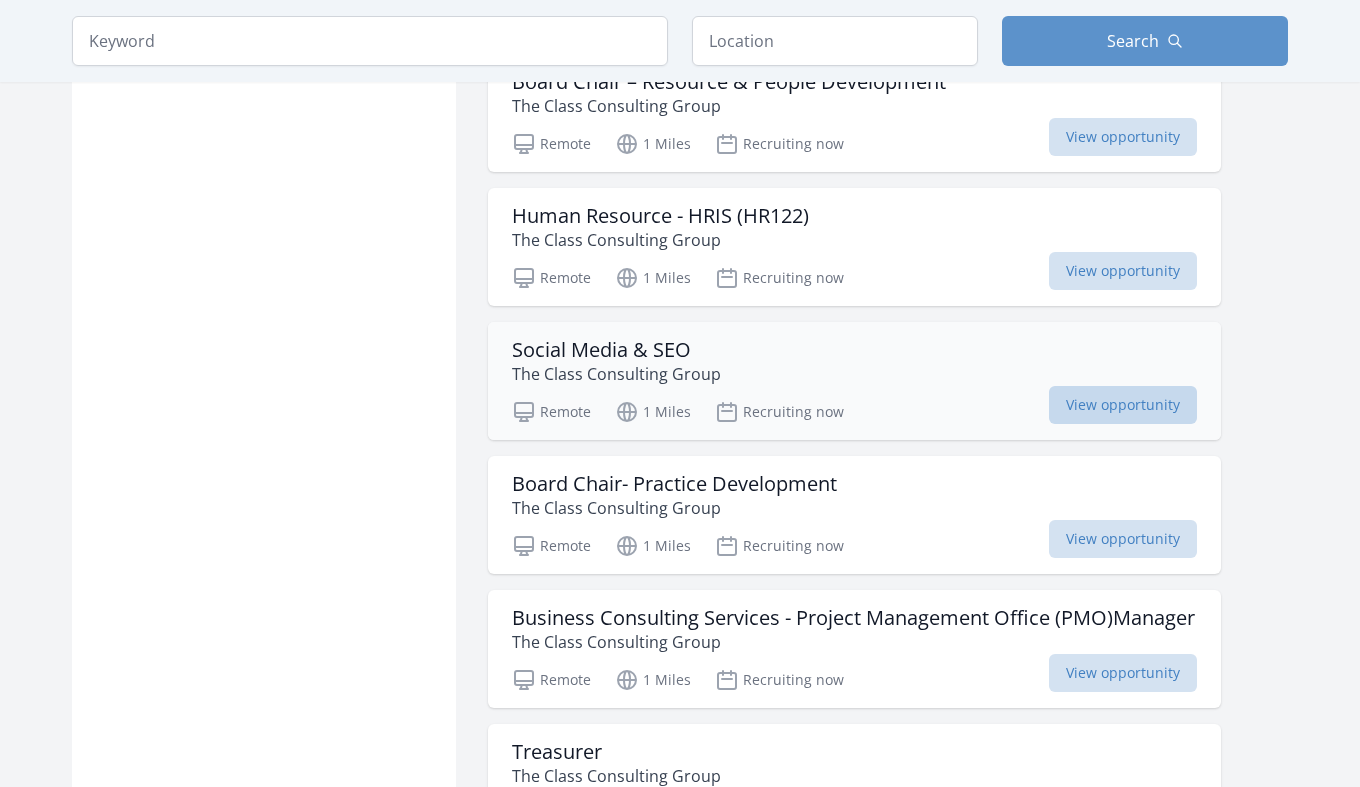 click on "View opportunity" at bounding box center [1123, 405] 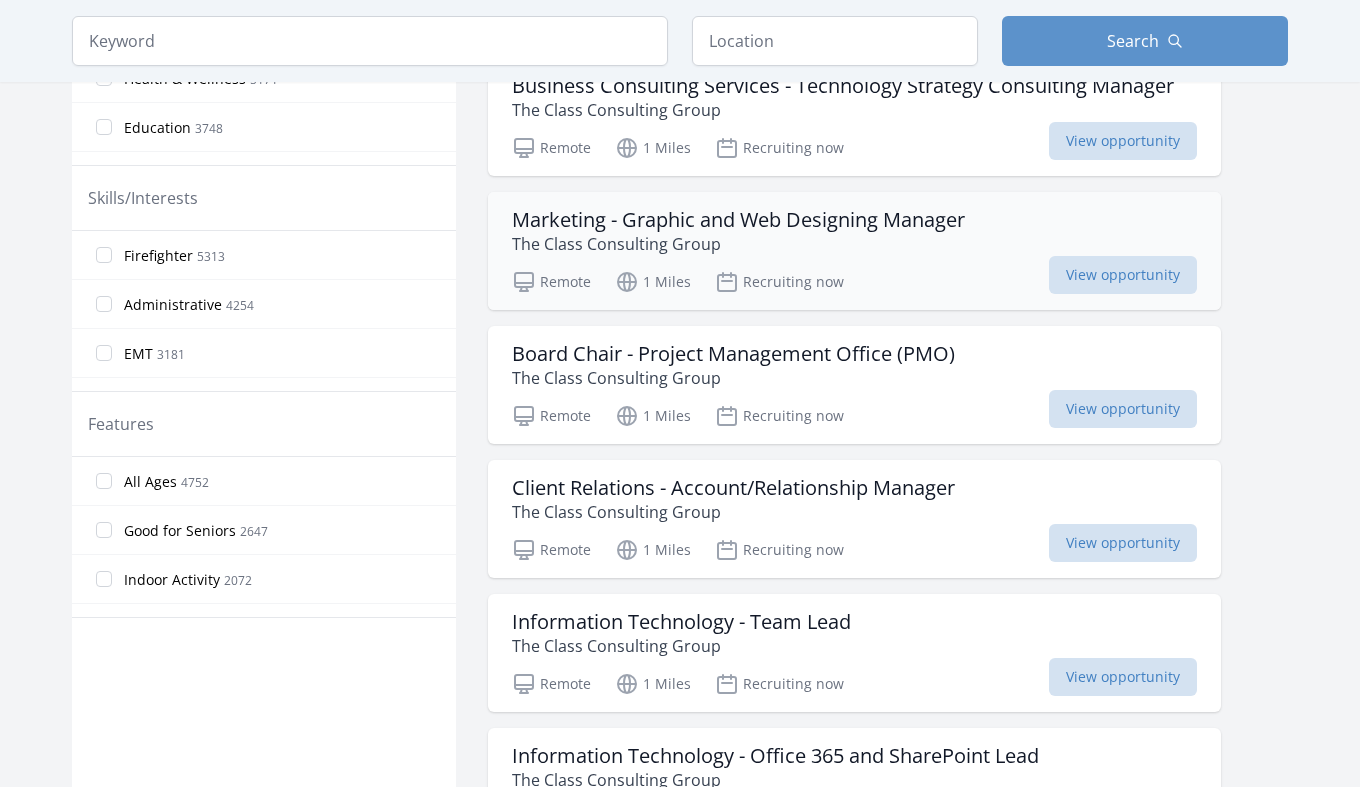 scroll, scrollTop: 792, scrollLeft: 0, axis: vertical 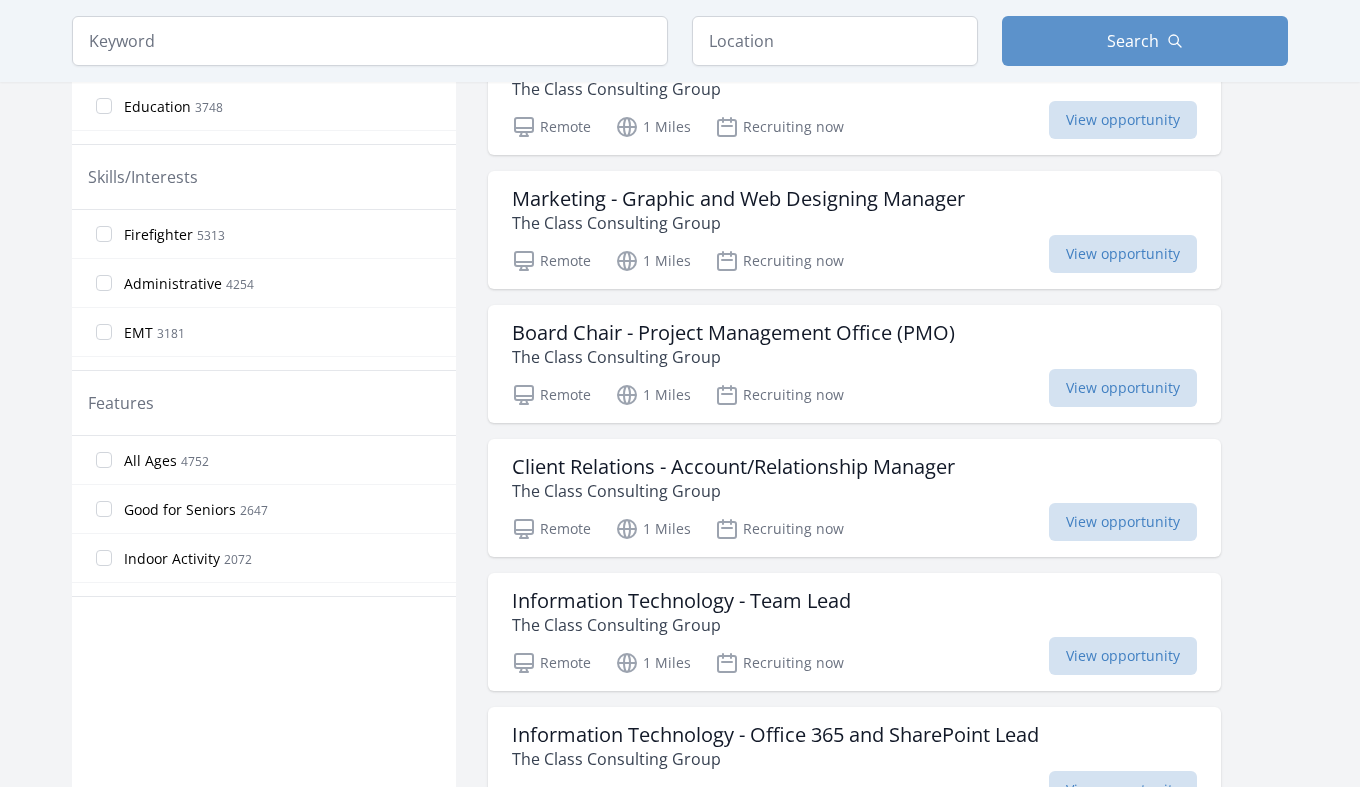 click on "All Ages   4752" at bounding box center (104, 460) 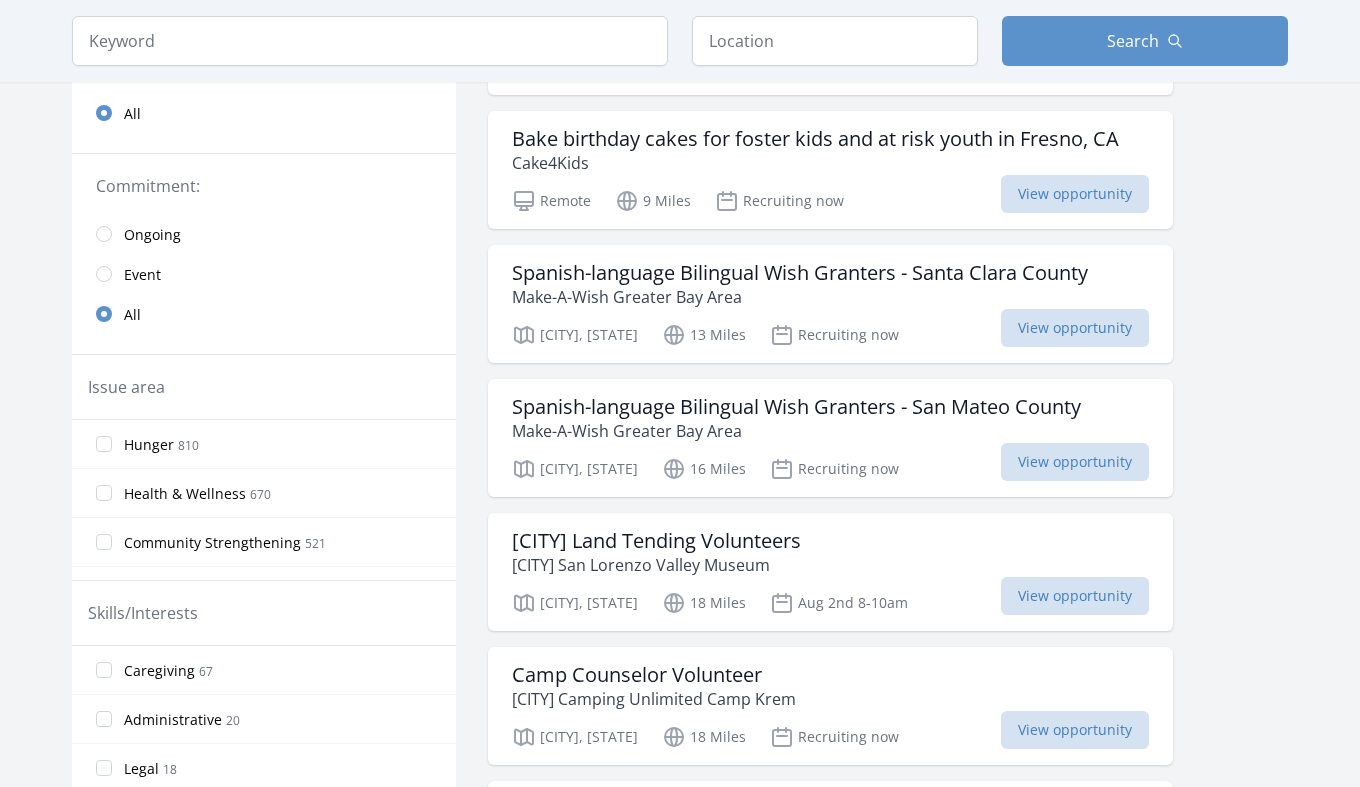 scroll, scrollTop: 192, scrollLeft: 0, axis: vertical 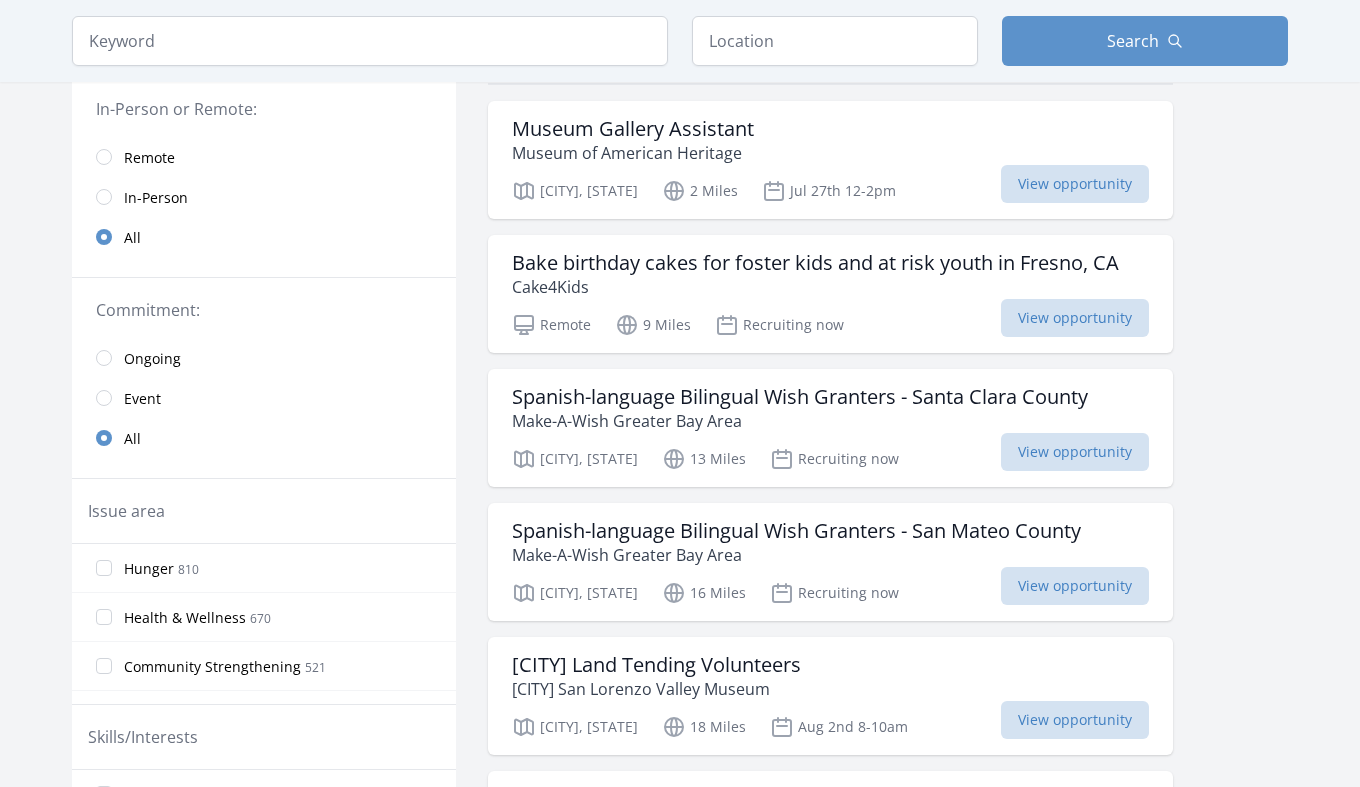 click at bounding box center [104, 157] 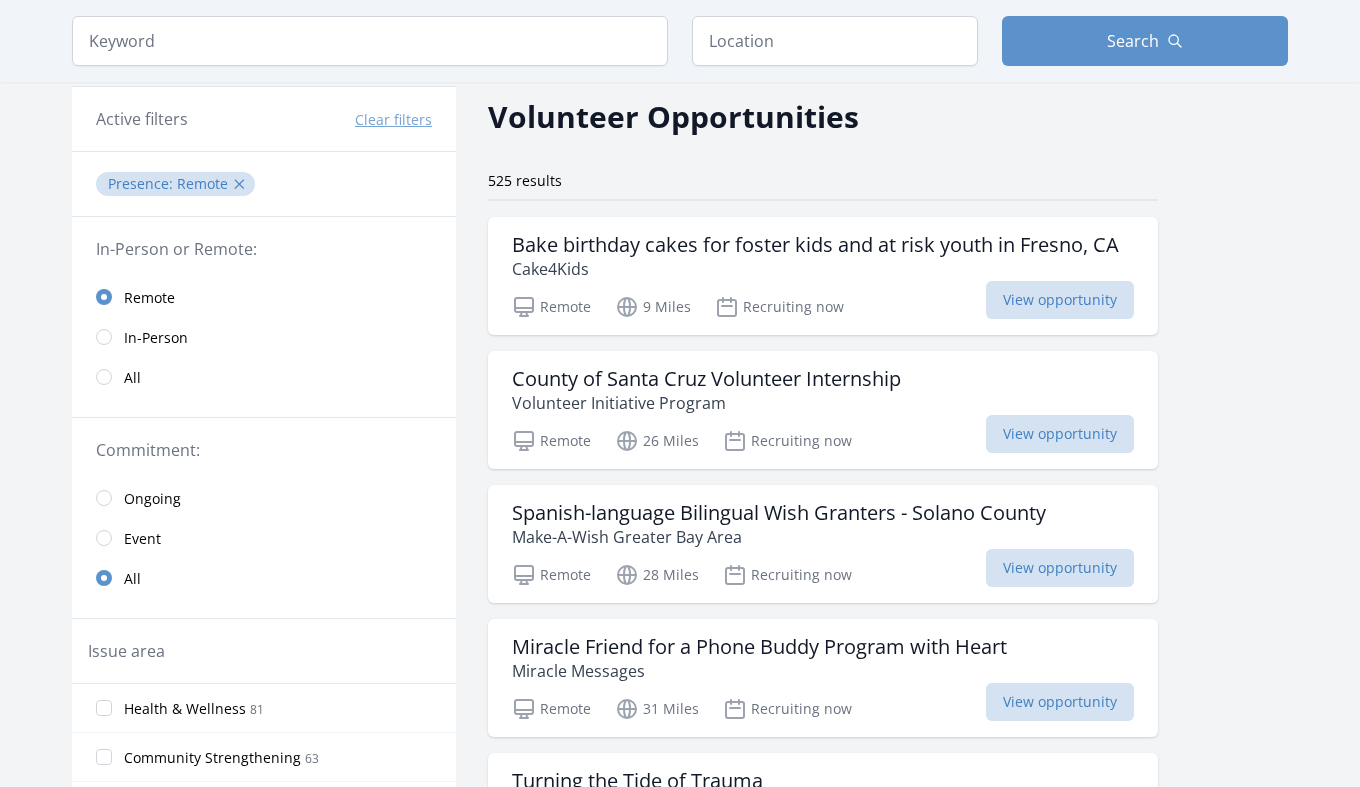 scroll, scrollTop: 55, scrollLeft: 0, axis: vertical 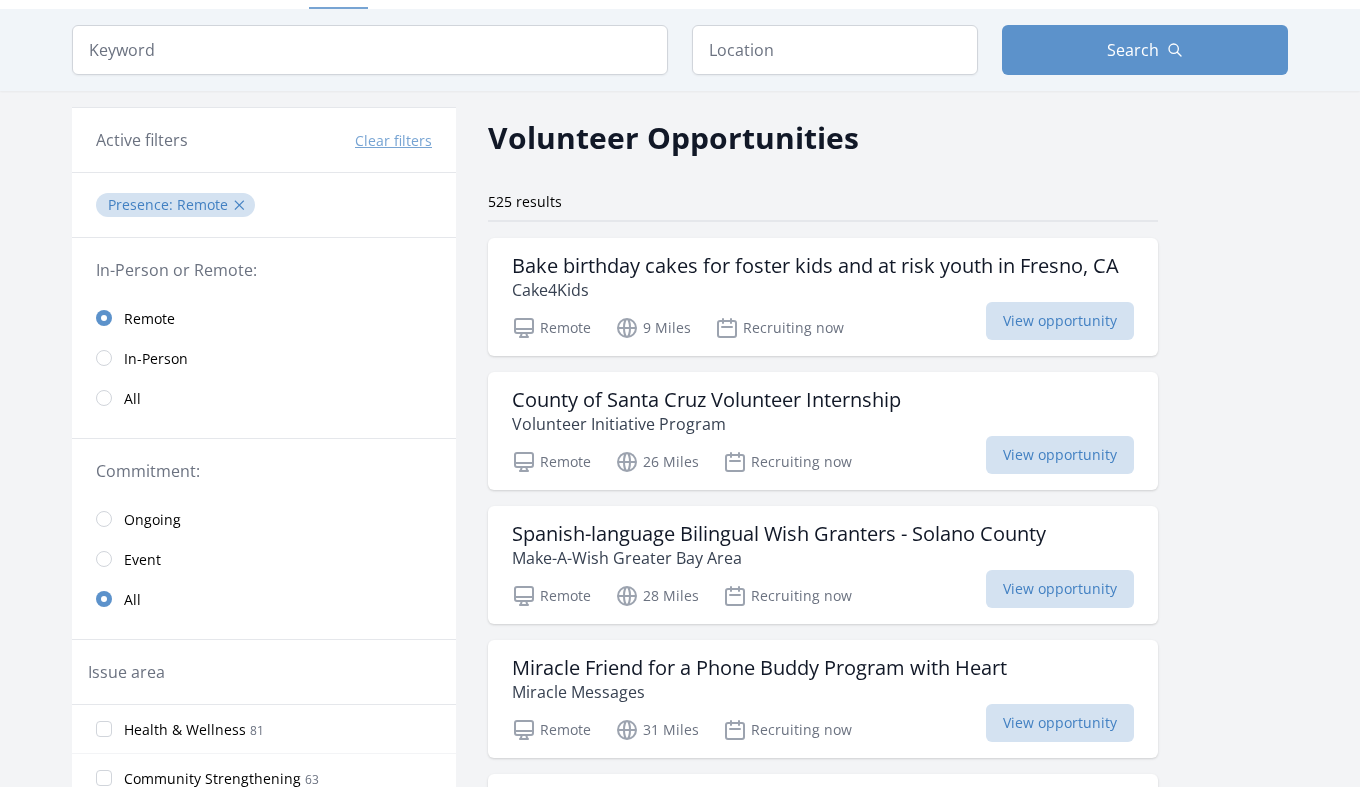 click at bounding box center [104, 519] 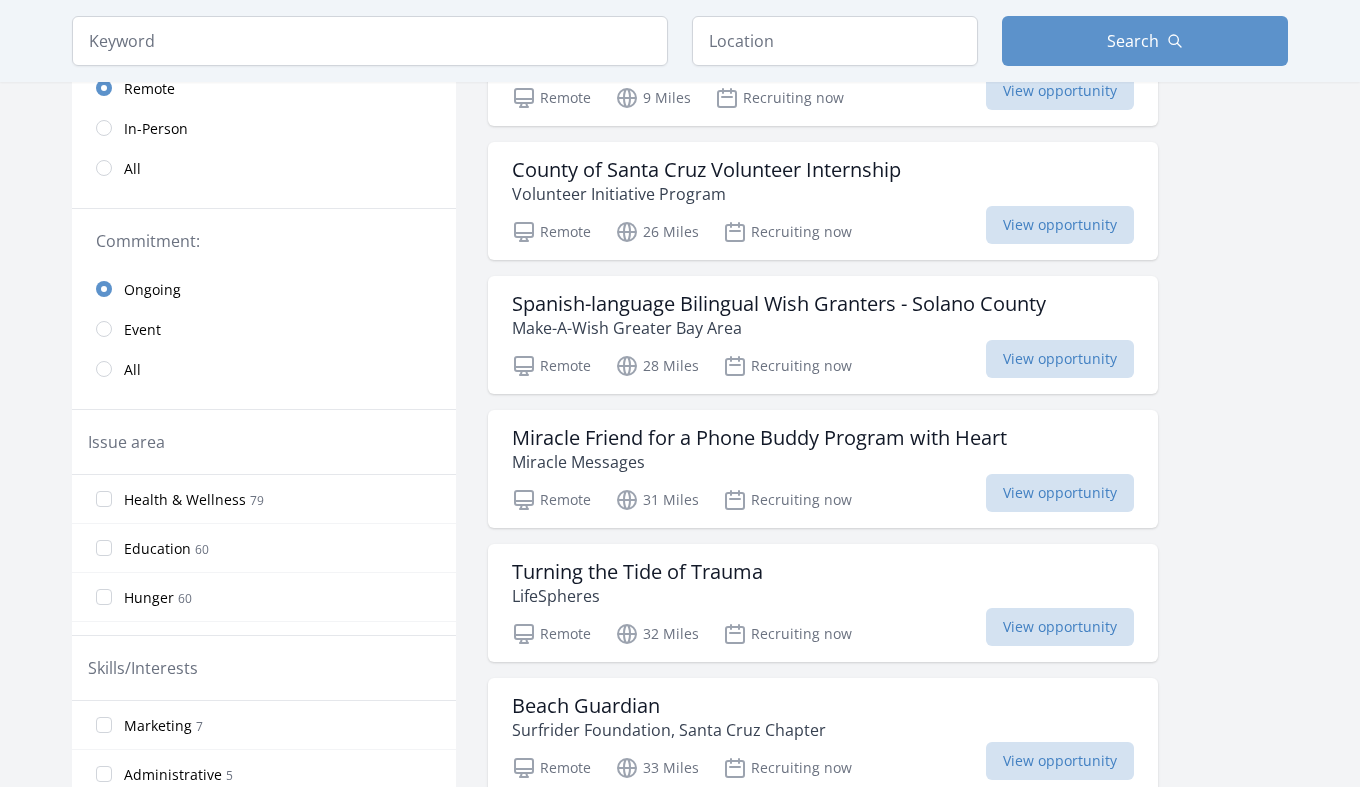 scroll, scrollTop: 286, scrollLeft: 0, axis: vertical 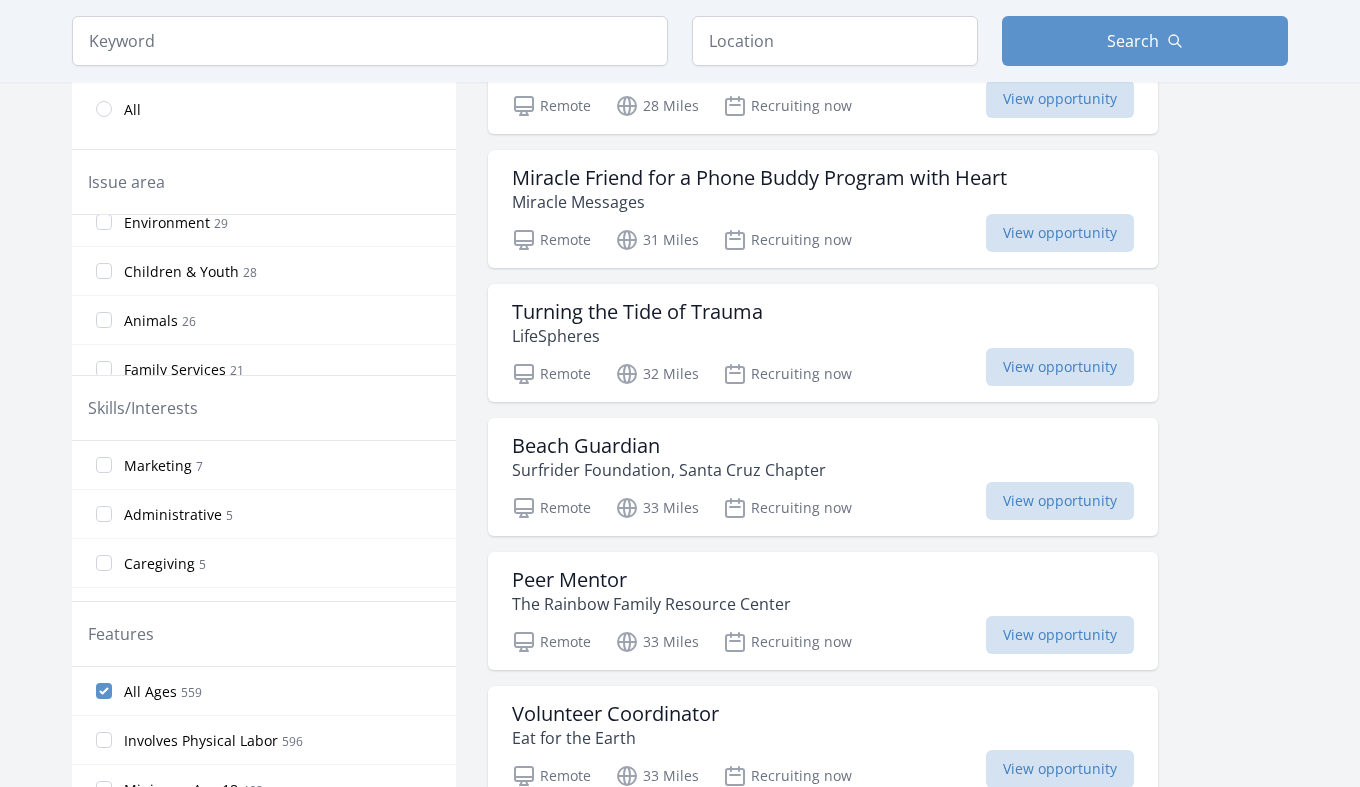 click on "Marketing   7" at bounding box center (264, 465) 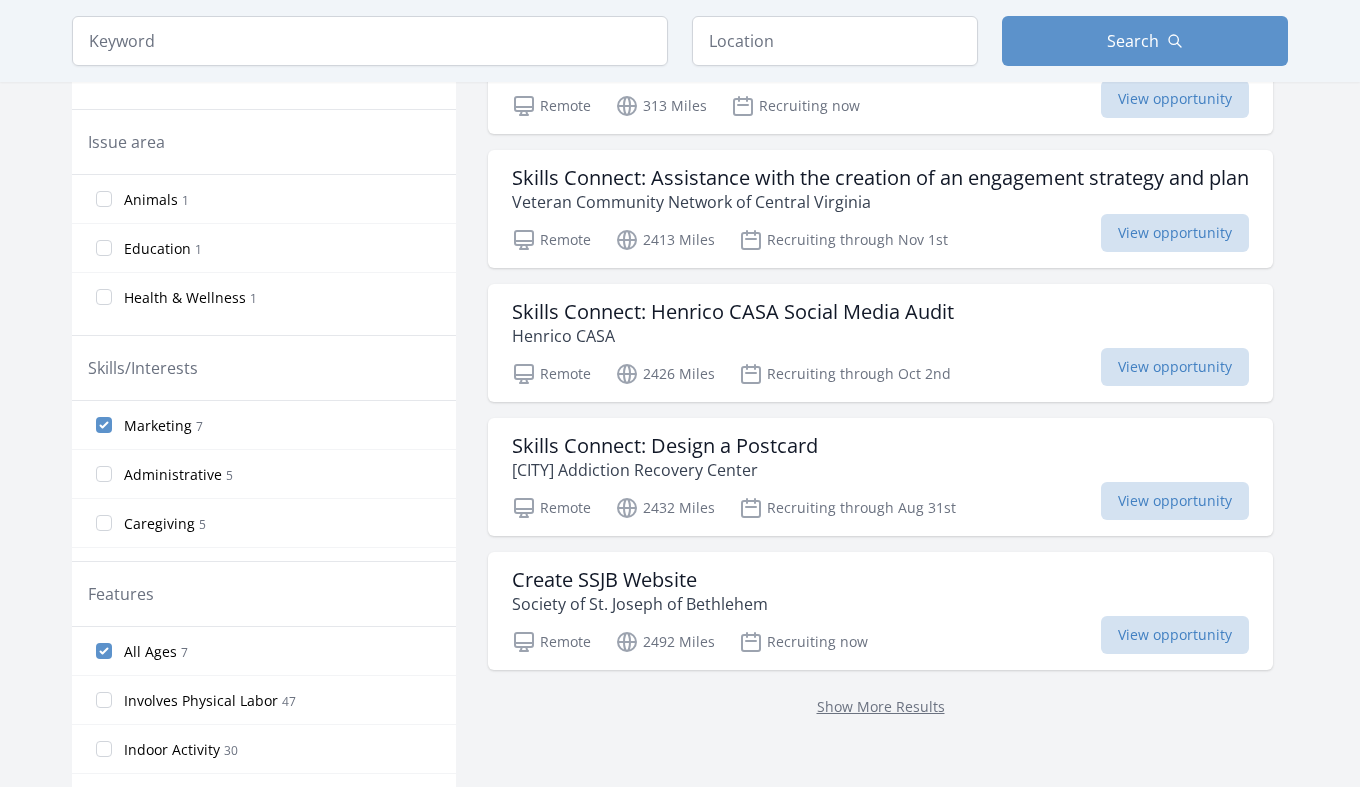 click on "Caregiving   5" at bounding box center [264, 523] 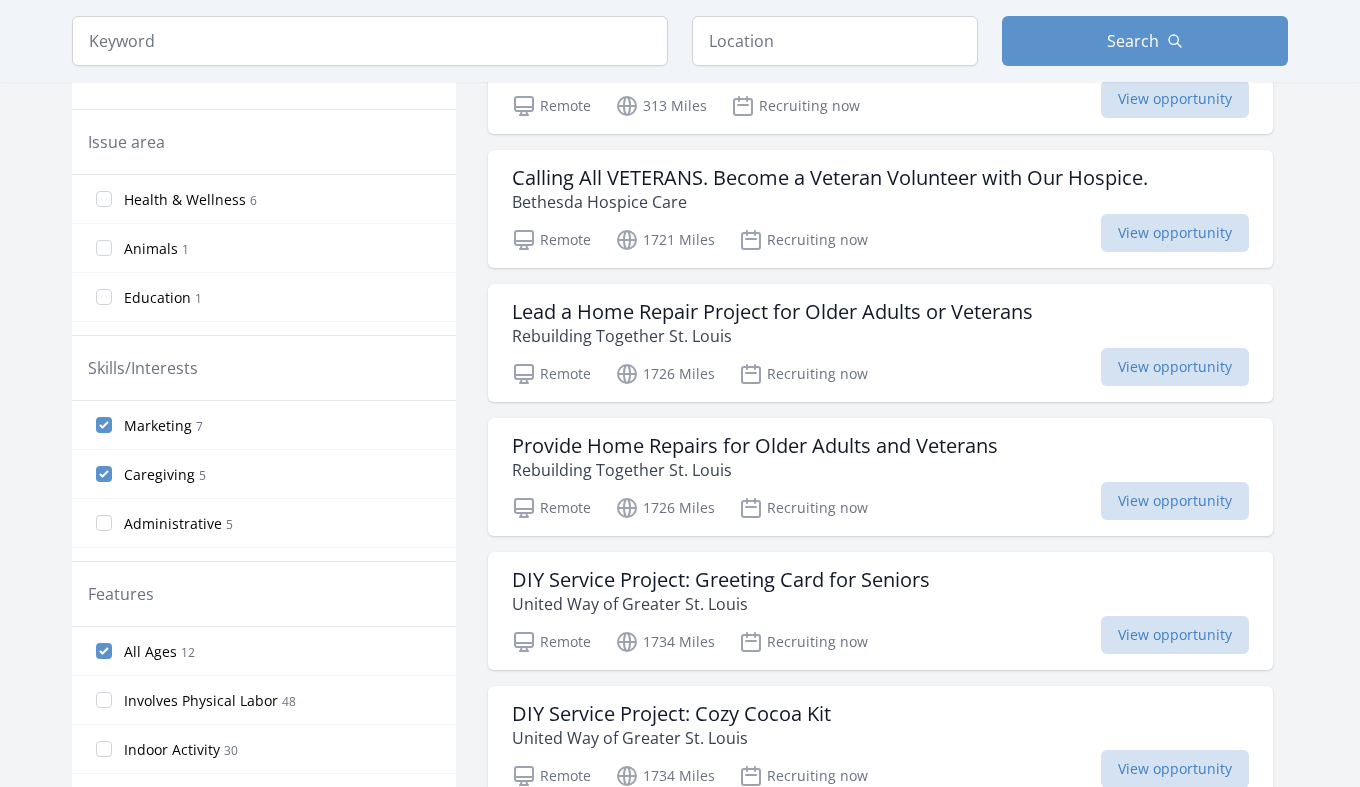 click on "Caregiving   5" at bounding box center [104, 474] 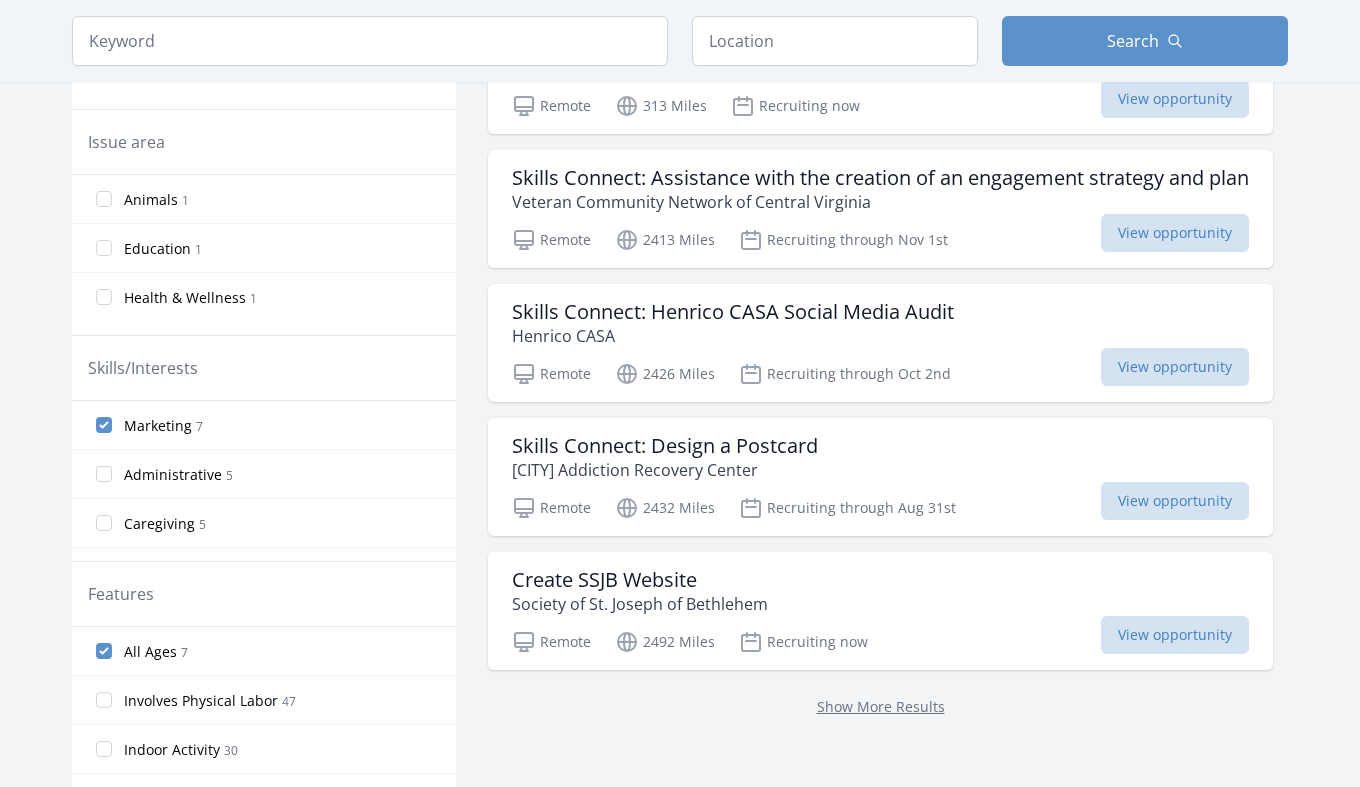 click on "Administrative   5" at bounding box center (104, 474) 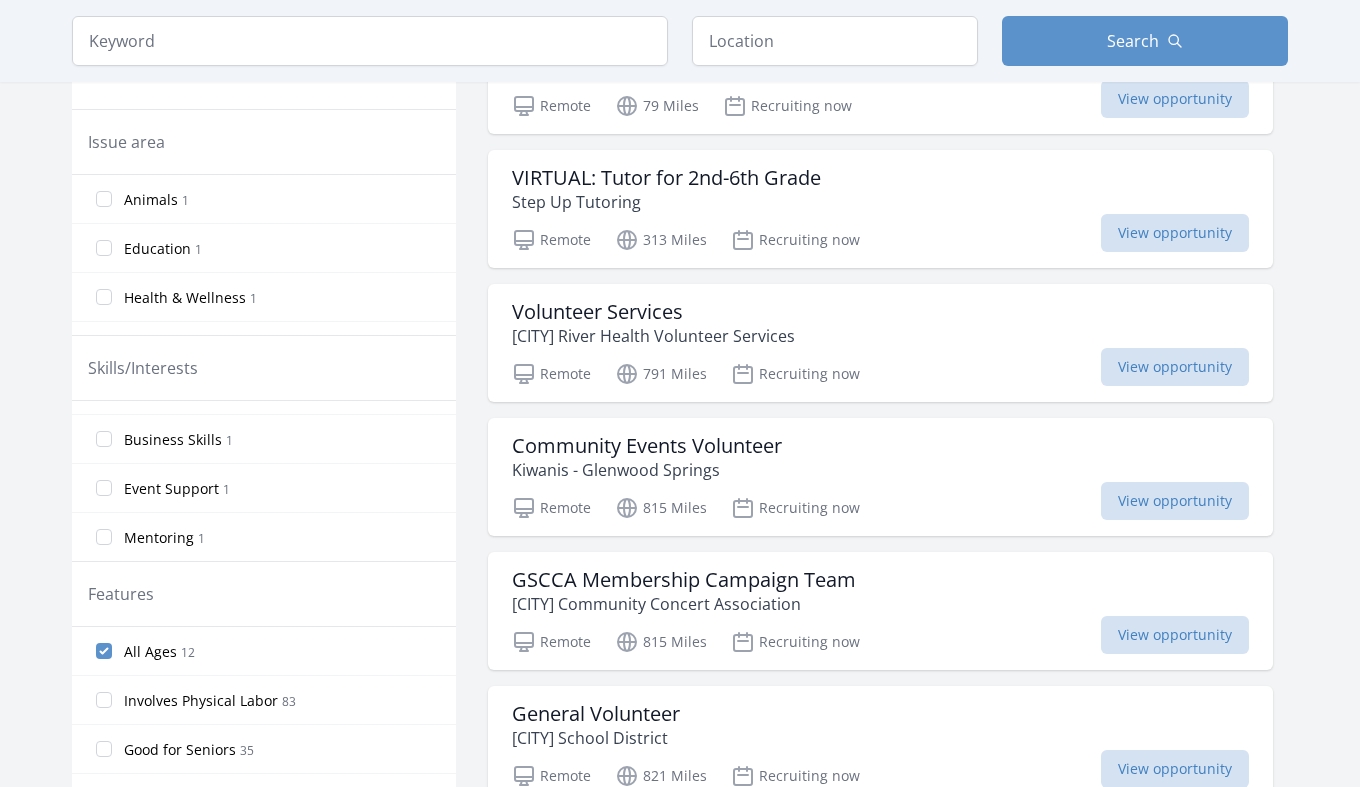 scroll, scrollTop: 280, scrollLeft: 0, axis: vertical 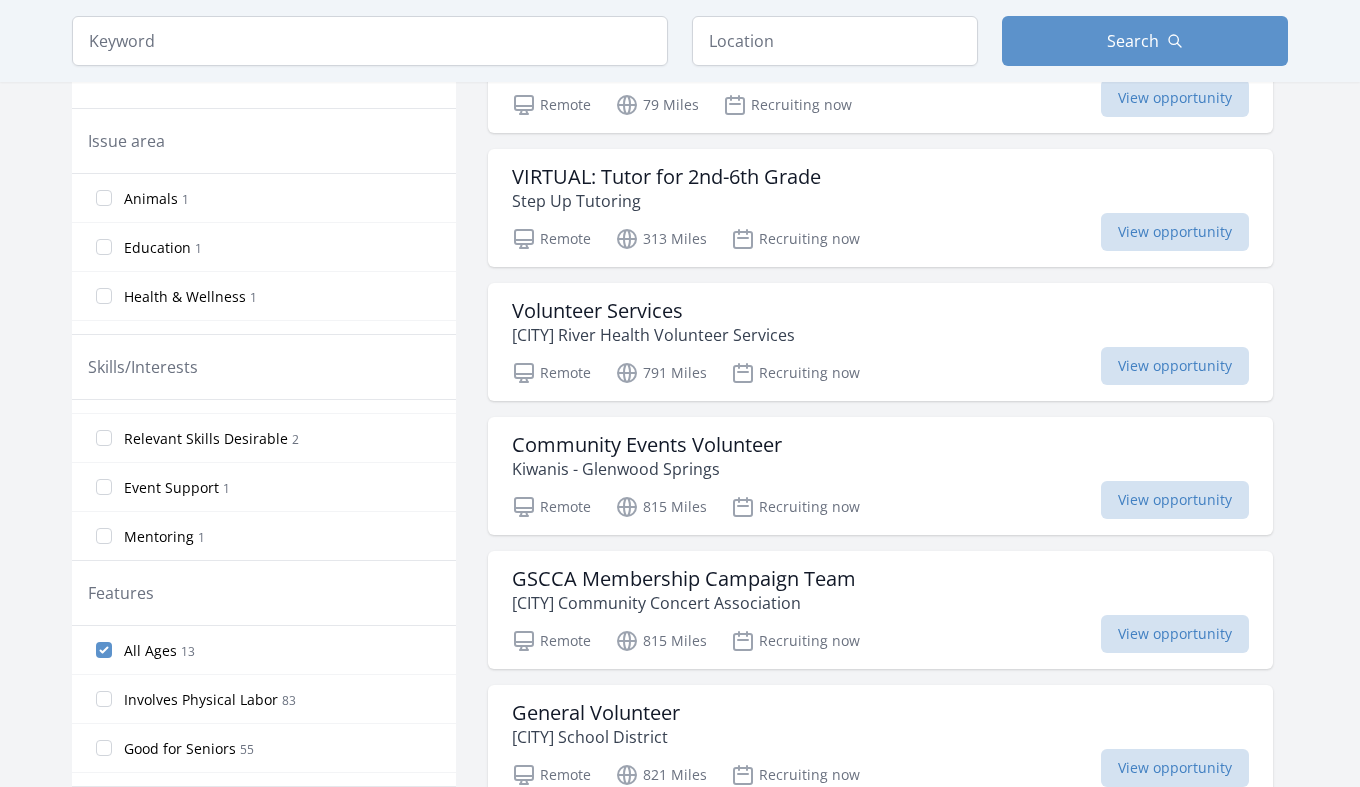 click on "Event Support   1" at bounding box center [104, 487] 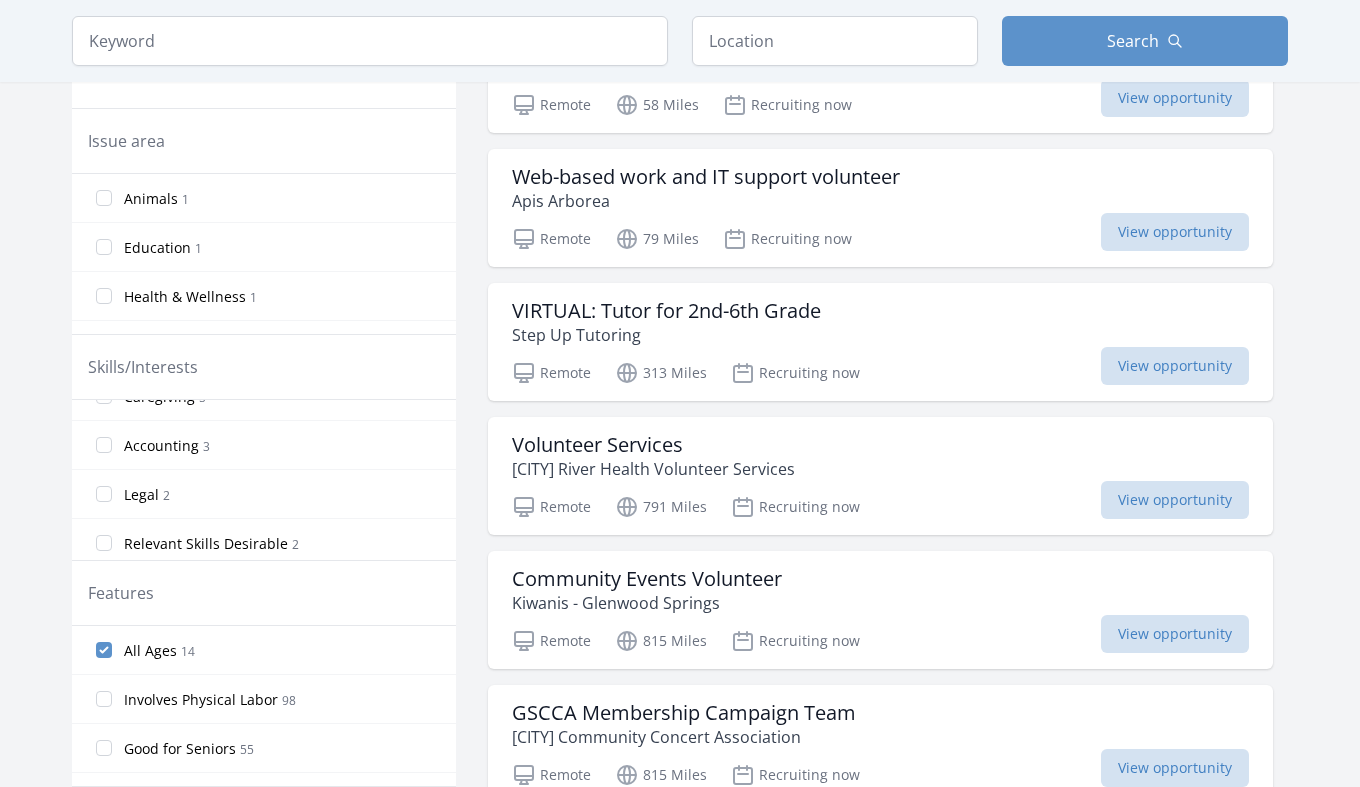 scroll, scrollTop: 232, scrollLeft: 0, axis: vertical 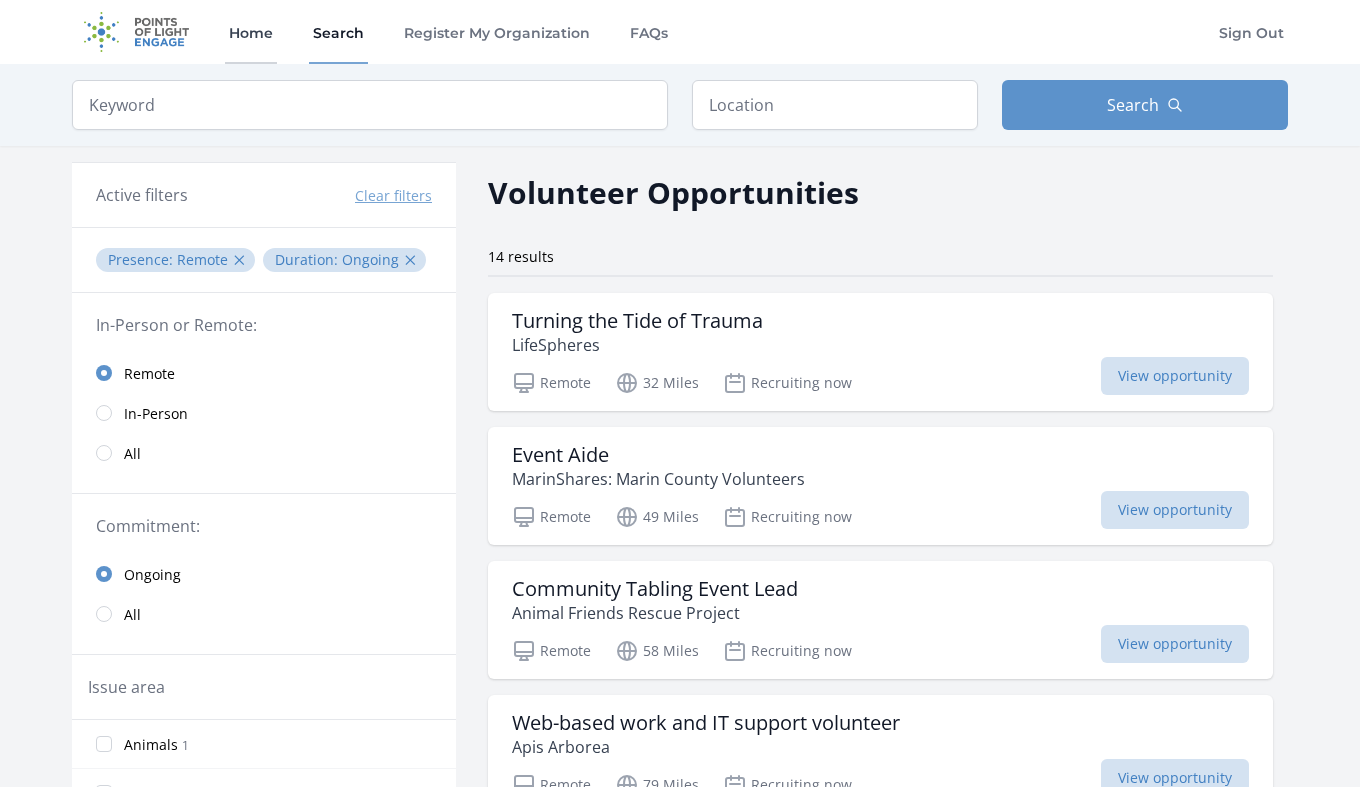click on "Home" at bounding box center [251, 32] 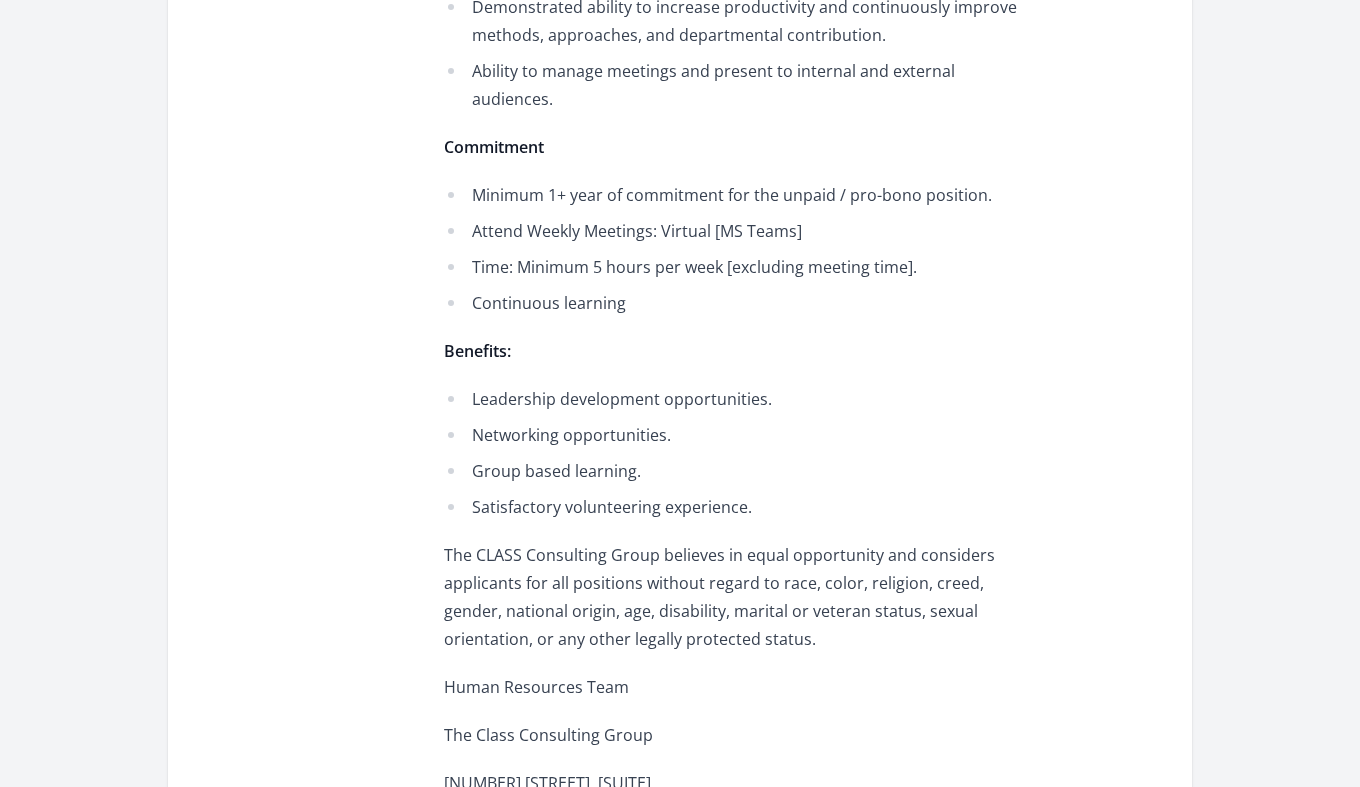 scroll, scrollTop: 2283, scrollLeft: 0, axis: vertical 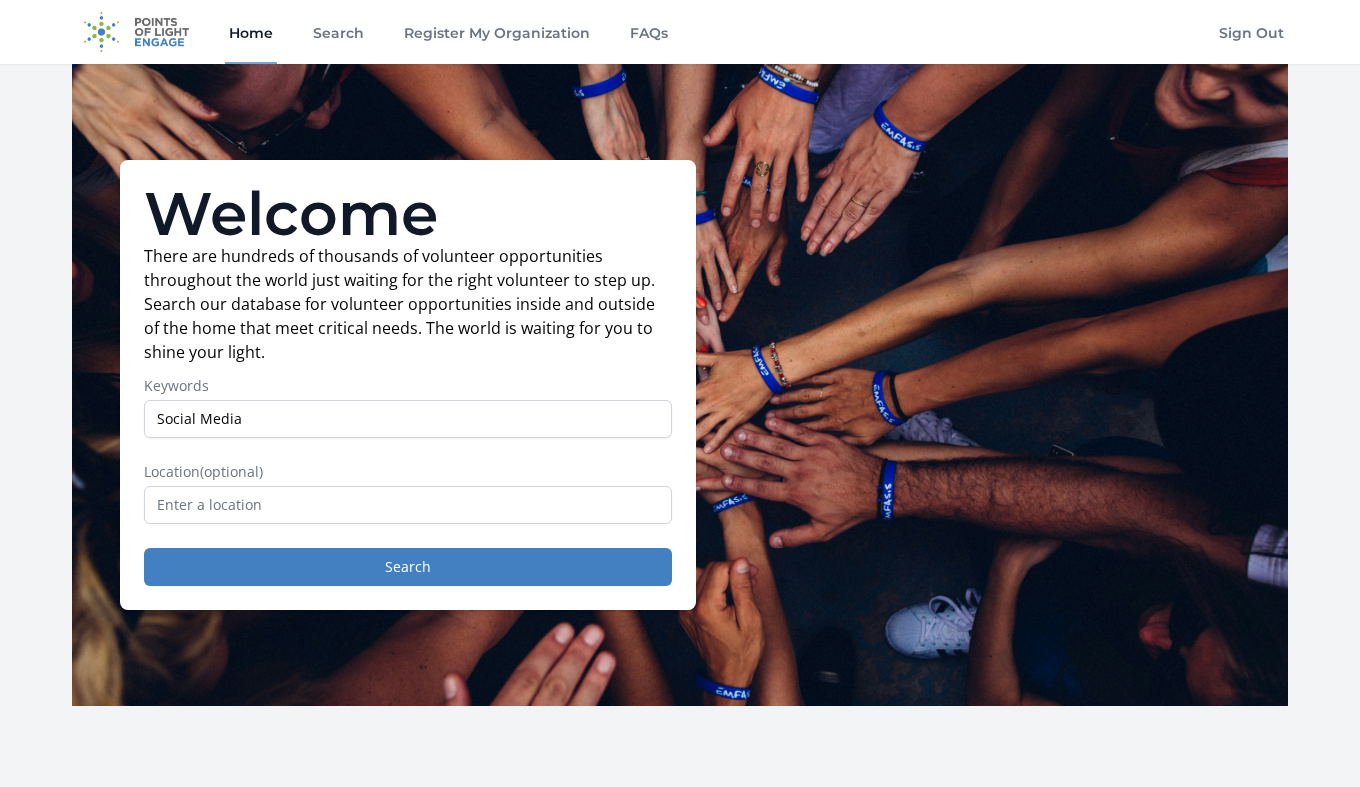 type on "Social Media" 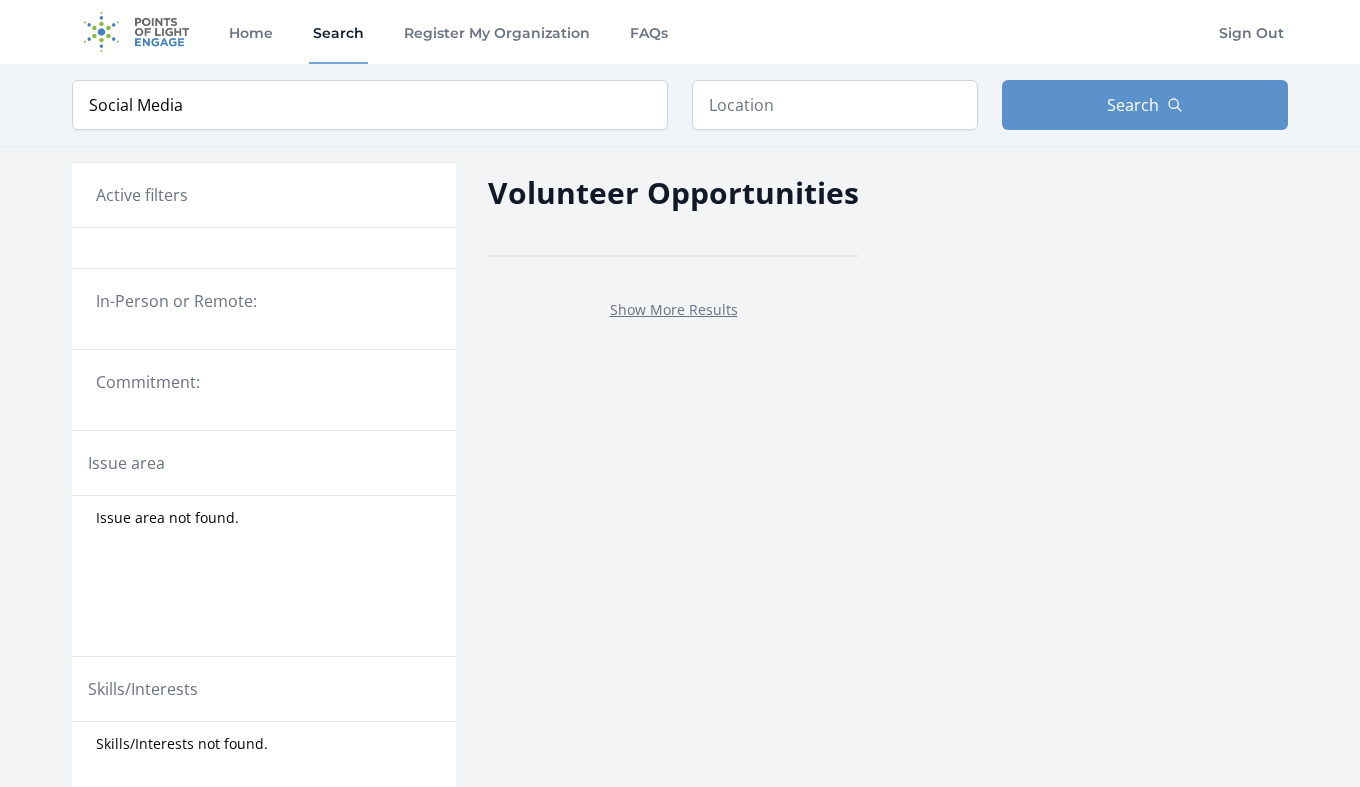 scroll, scrollTop: 0, scrollLeft: 0, axis: both 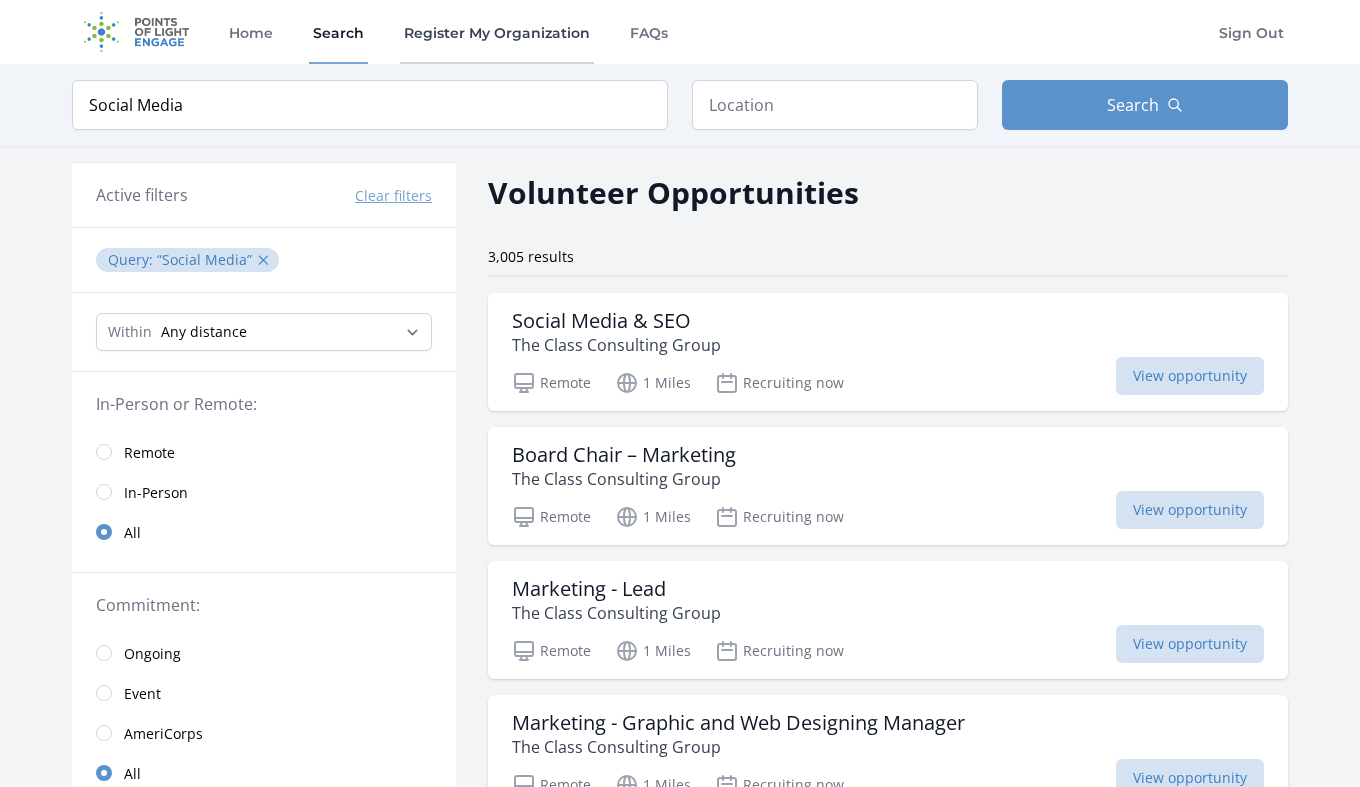 click on "Register My Organization" at bounding box center [497, 32] 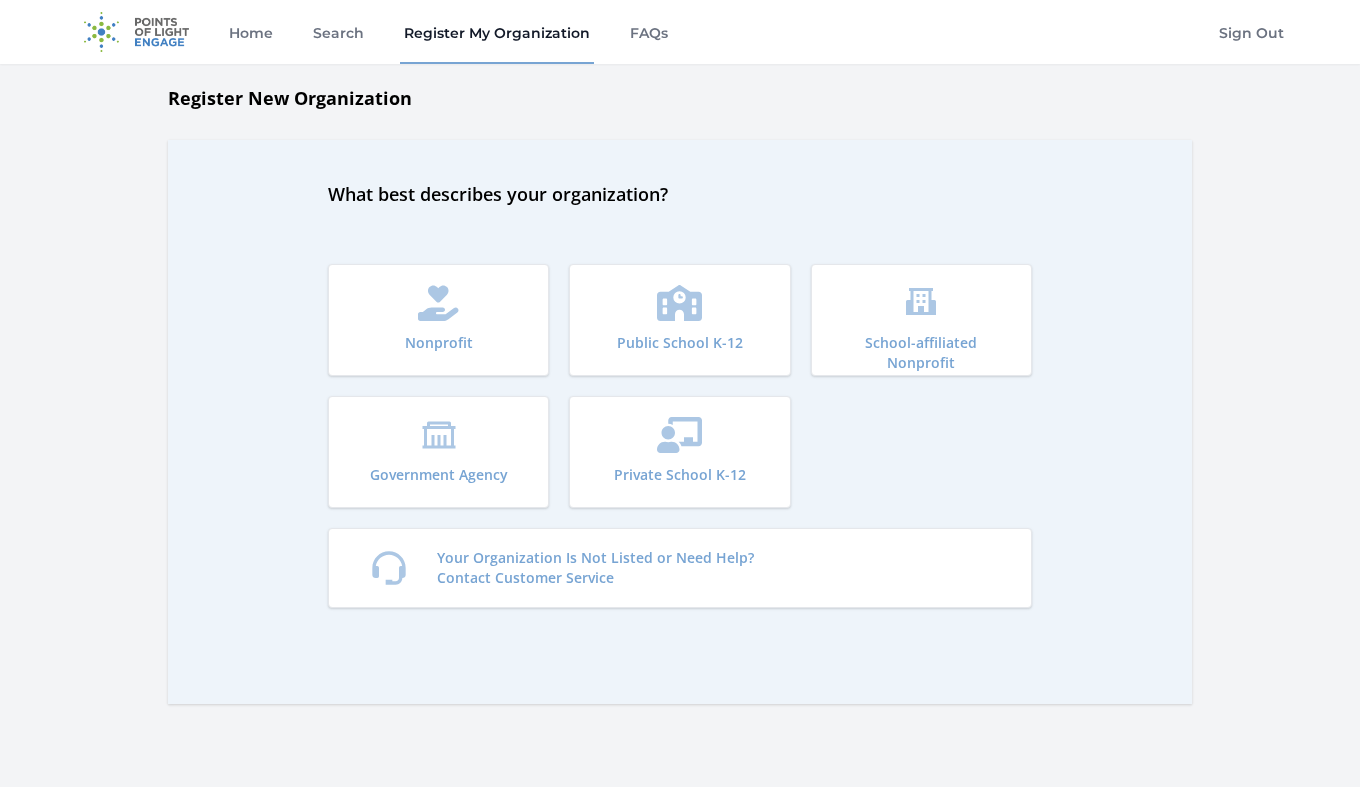 scroll, scrollTop: 0, scrollLeft: 0, axis: both 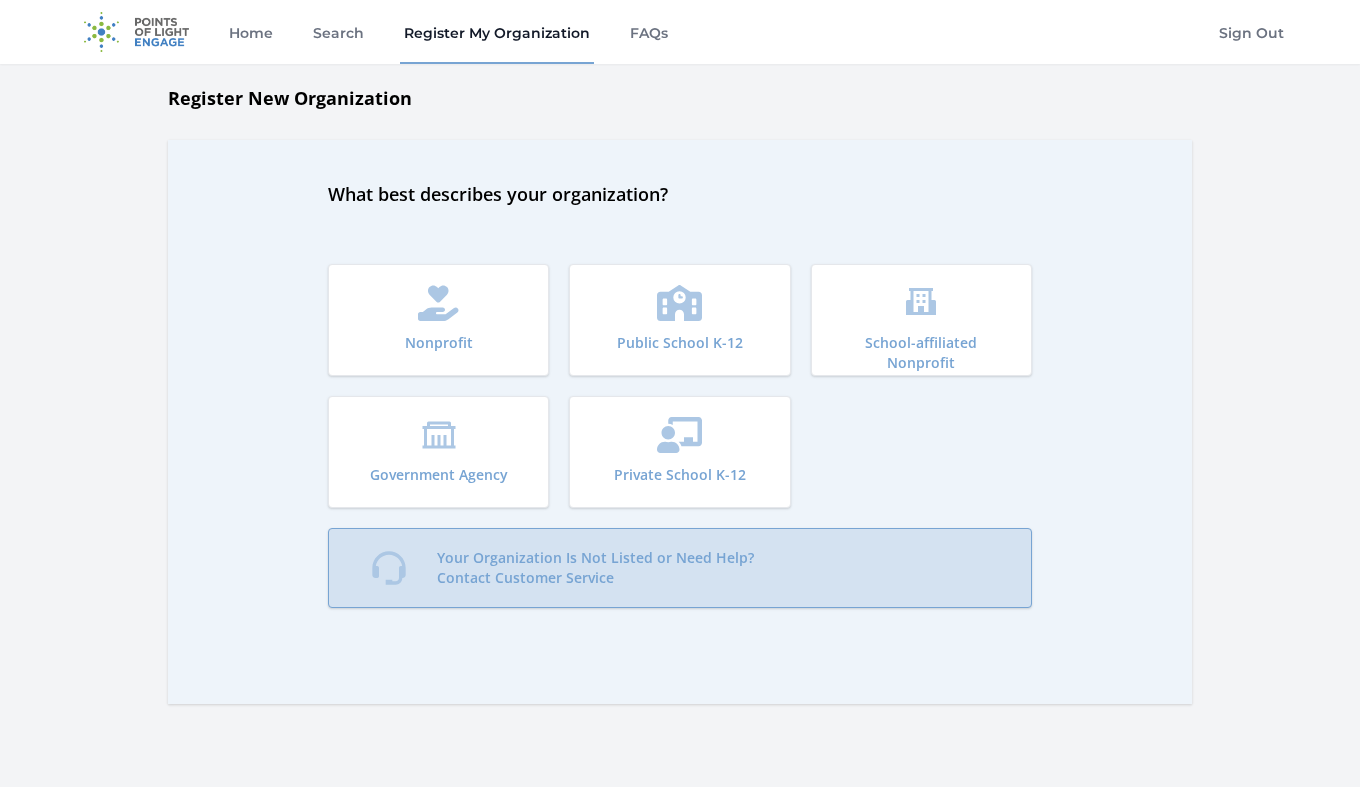 click on "Your Organization Is Not Listed or Need Help?
Contact Customer Service" at bounding box center (680, 568) 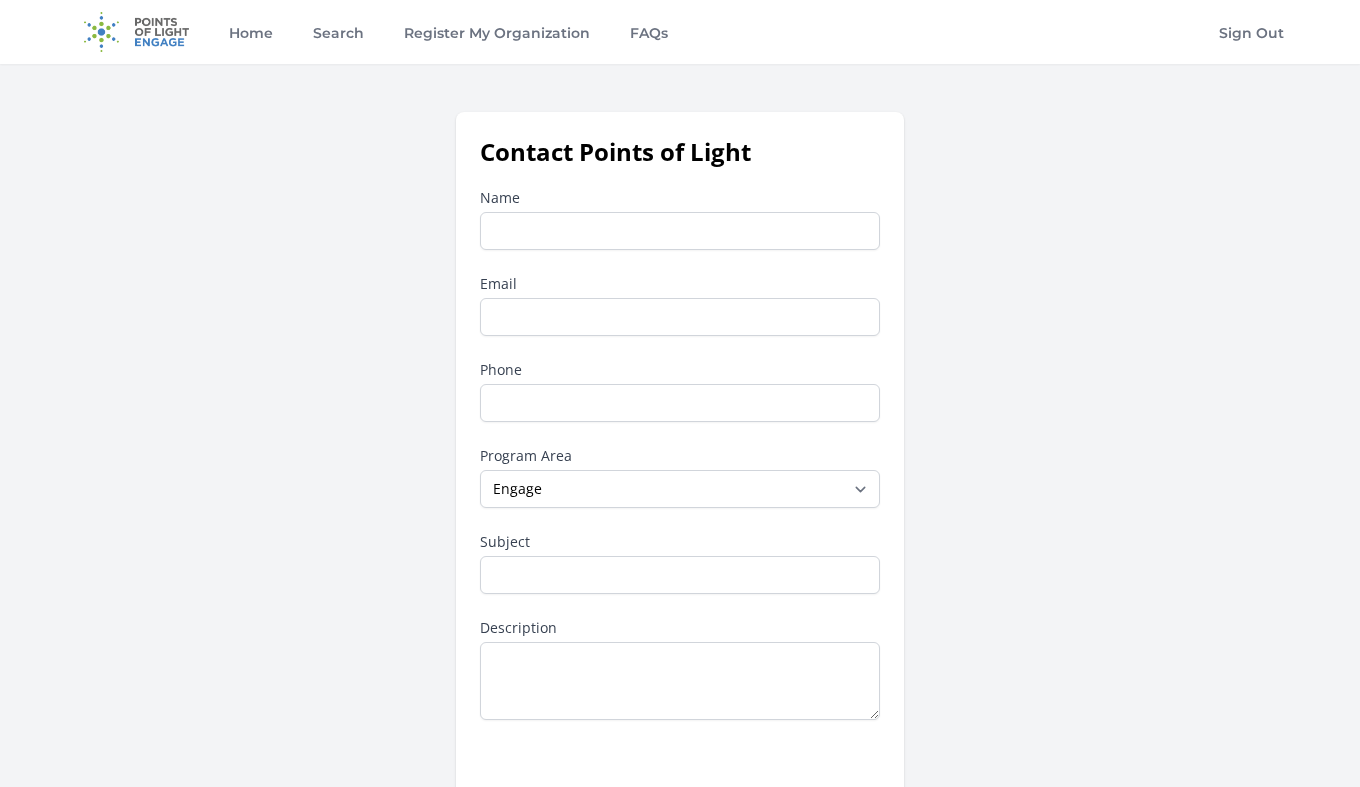 scroll, scrollTop: 0, scrollLeft: 0, axis: both 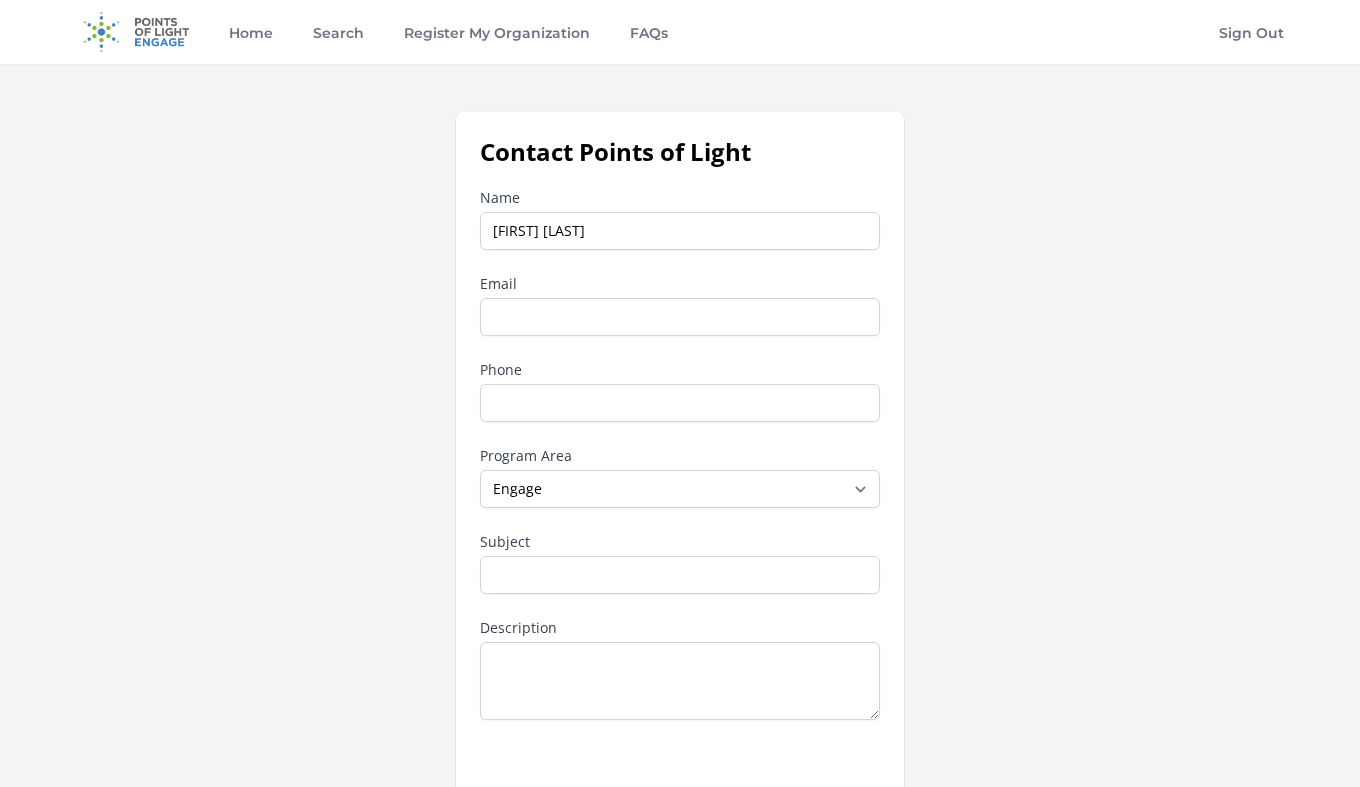 type on "[FIRST] [LAST]" 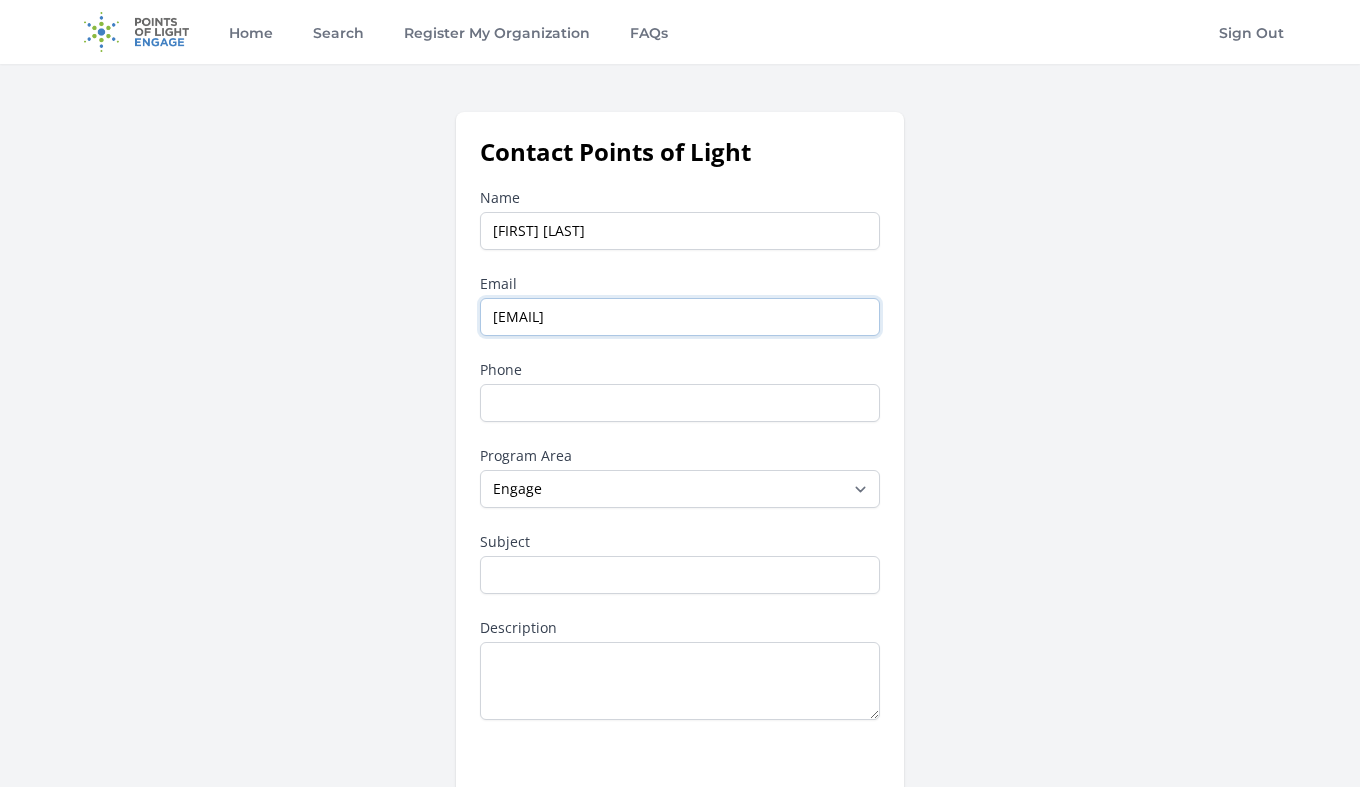 type on "[EMAIL]" 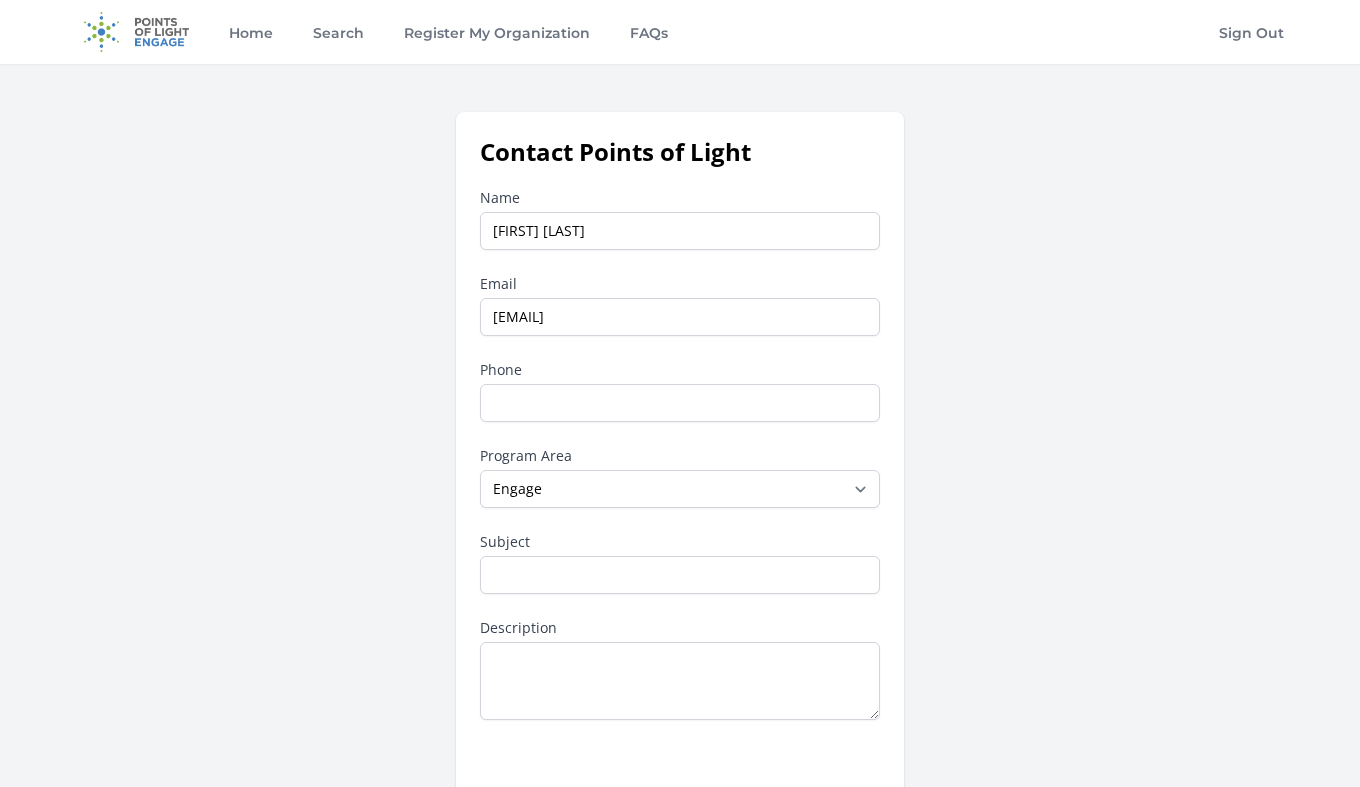 click on "Contact Points of Light
Name
[FIRST] [LAST]
Email
[EMAIL]
Phone
[PHONE]
Program Area
--None--
Other Engage" at bounding box center [680, 522] 